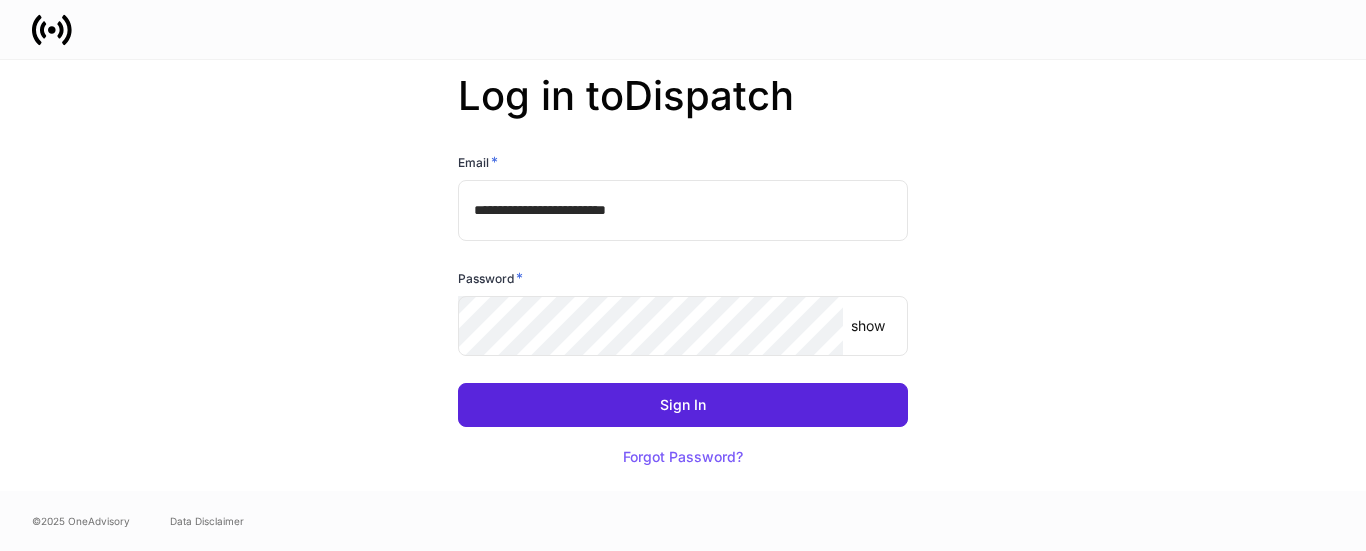 scroll, scrollTop: 0, scrollLeft: 0, axis: both 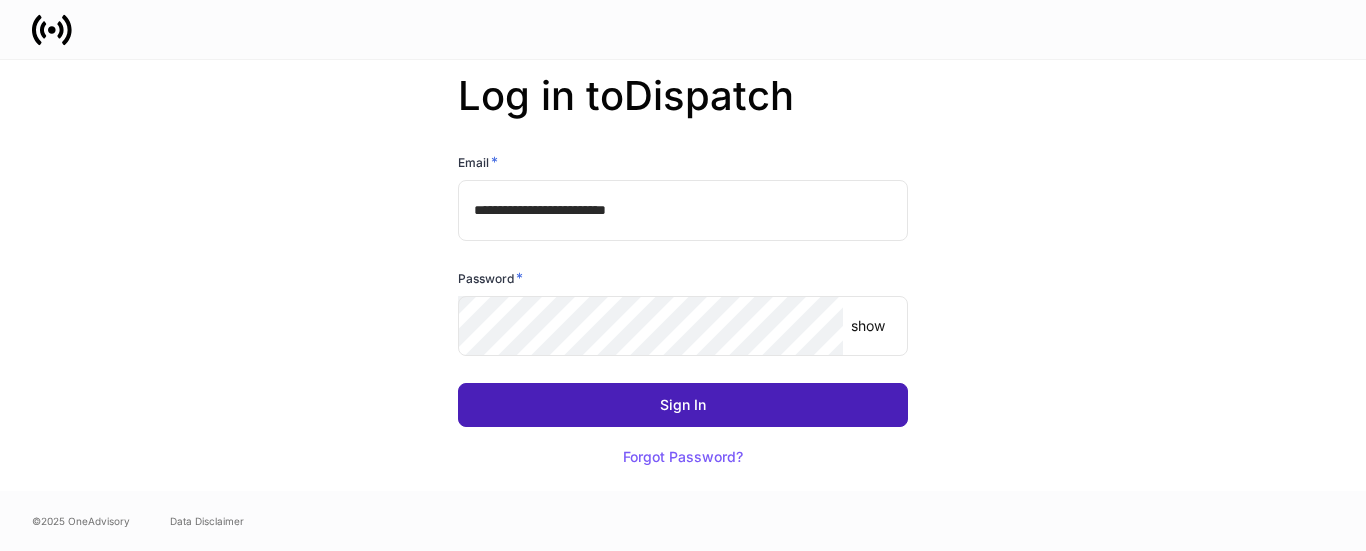 click on "Sign In" at bounding box center [683, 405] 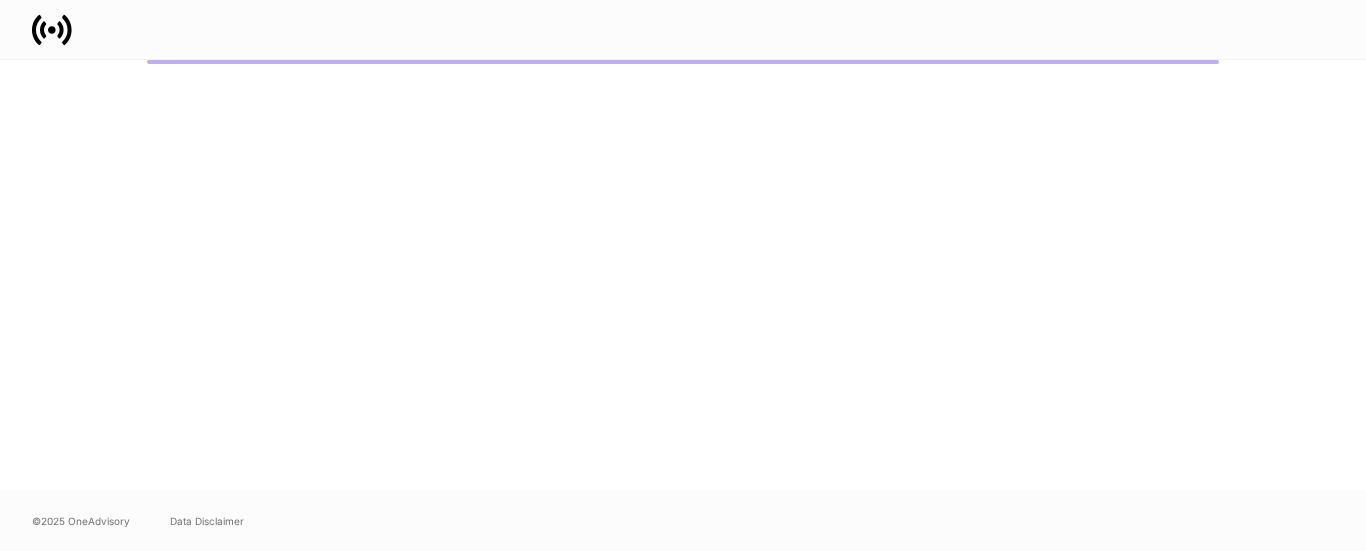 scroll, scrollTop: 0, scrollLeft: 0, axis: both 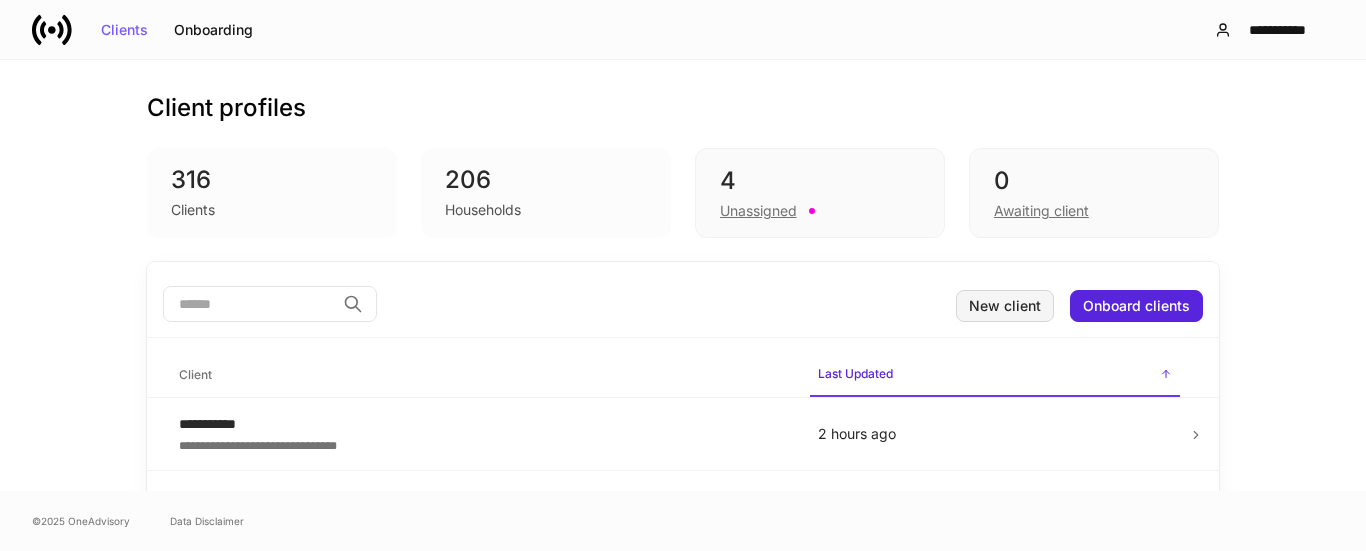 drag, startPoint x: 1037, startPoint y: 294, endPoint x: 1023, endPoint y: 296, distance: 14.142136 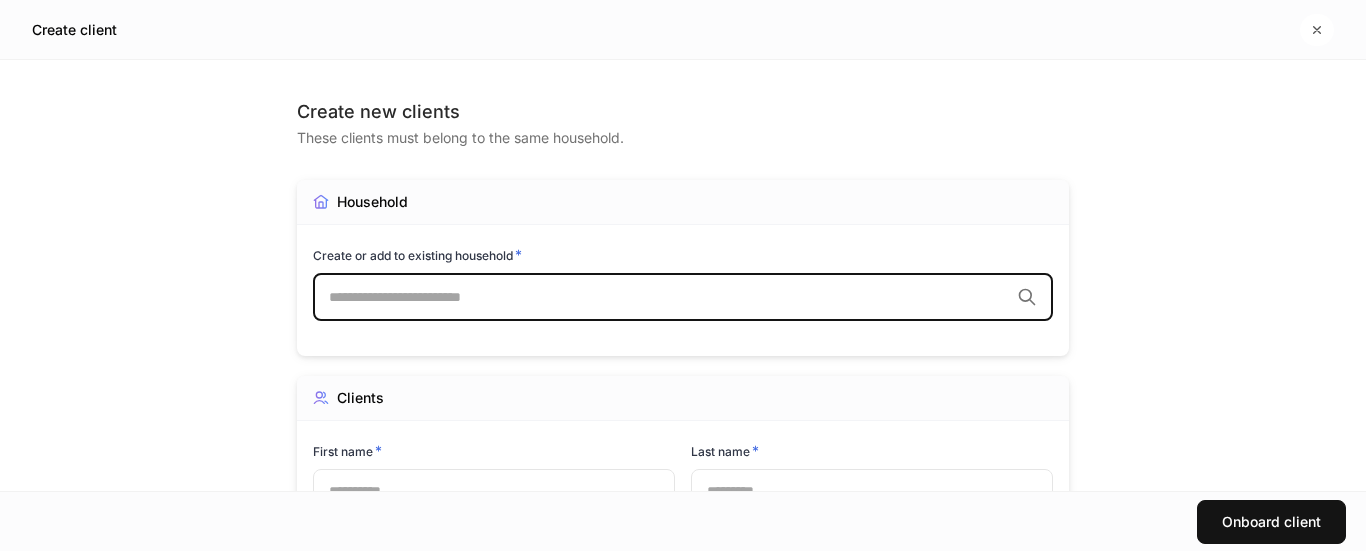 click on "​" at bounding box center [683, 297] 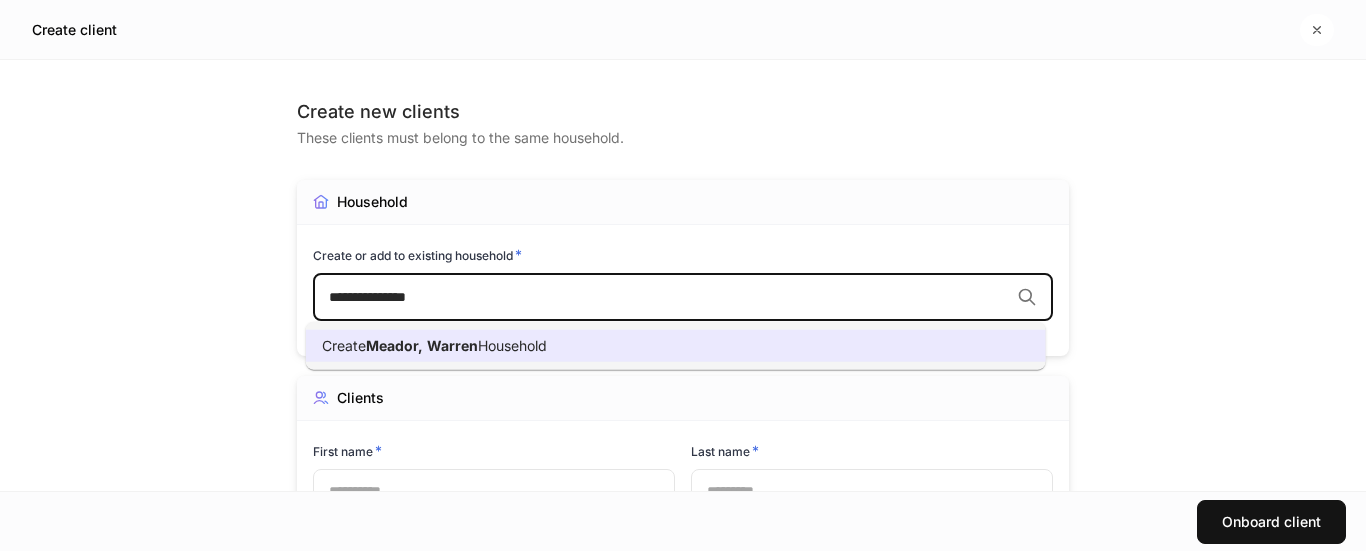 click on "Household" at bounding box center [512, 345] 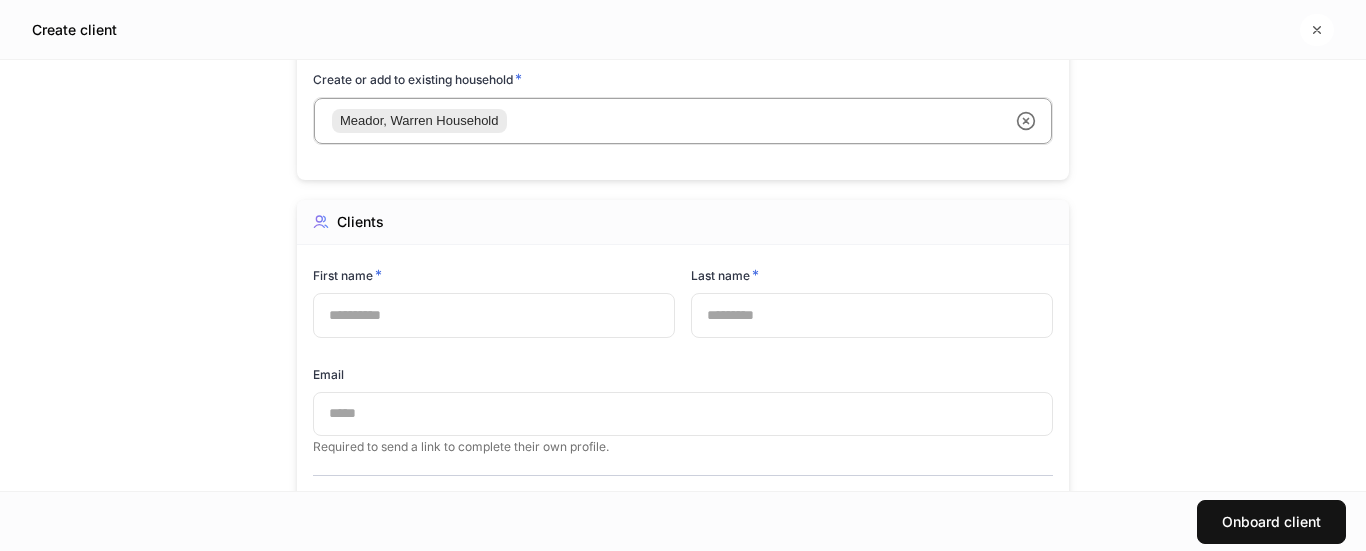 scroll, scrollTop: 200, scrollLeft: 0, axis: vertical 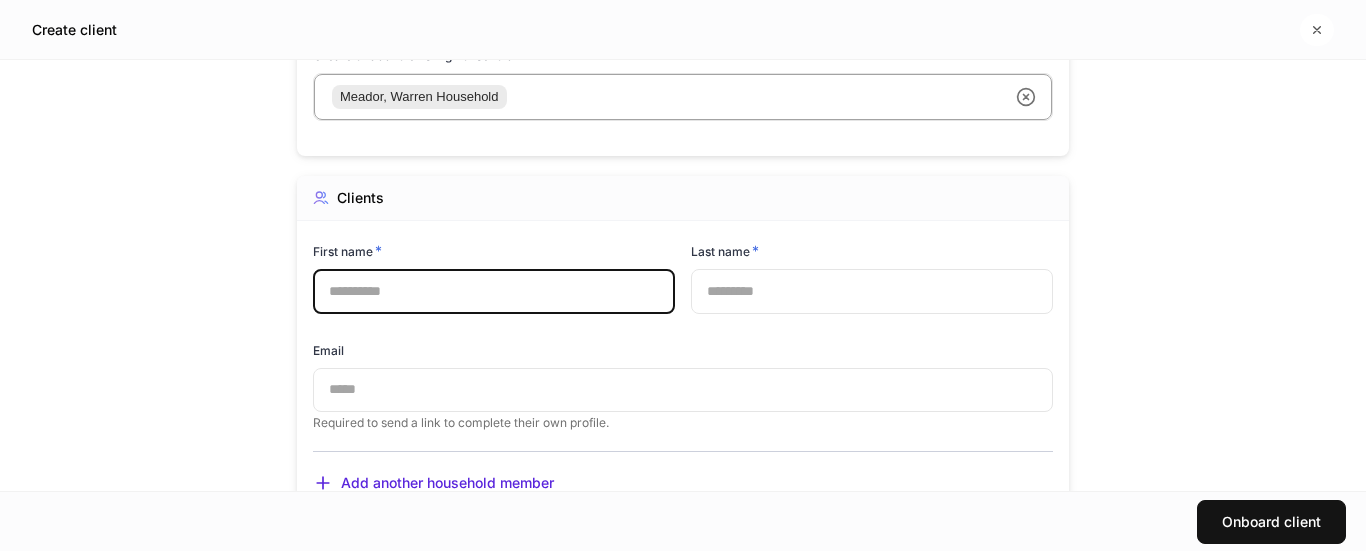 click at bounding box center [494, 291] 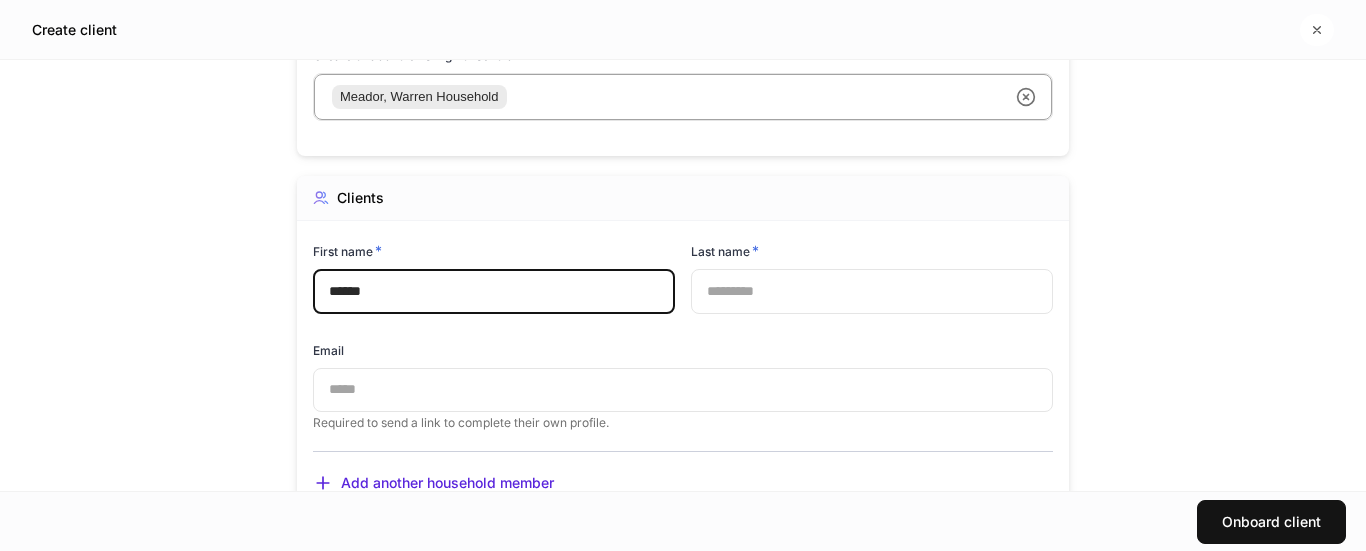 type on "******" 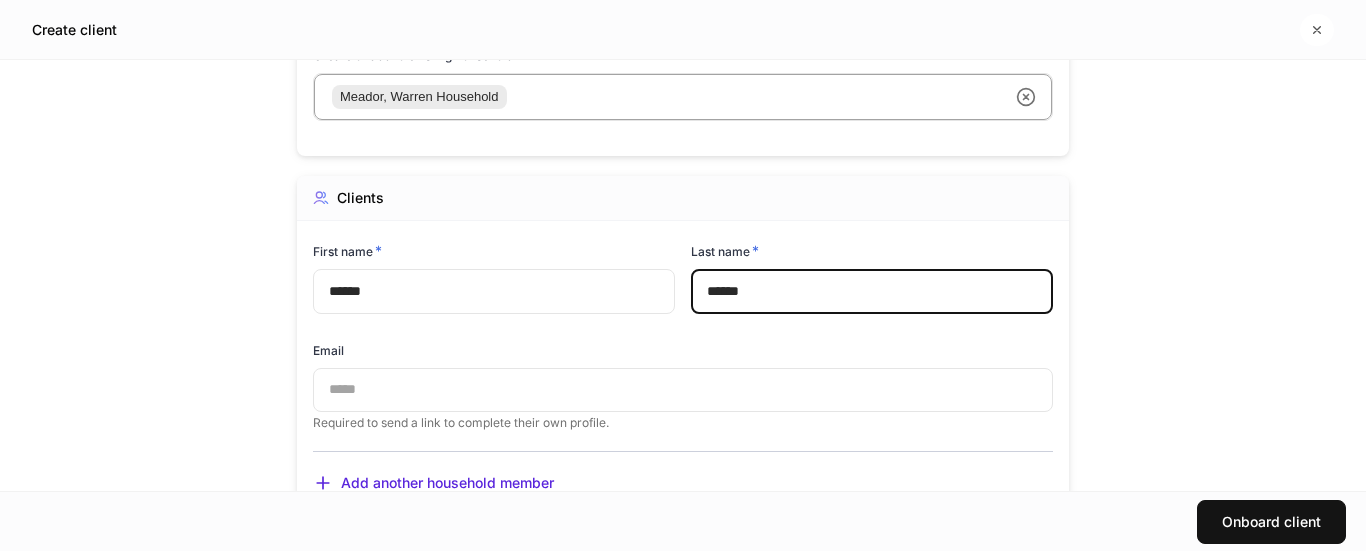 type on "******" 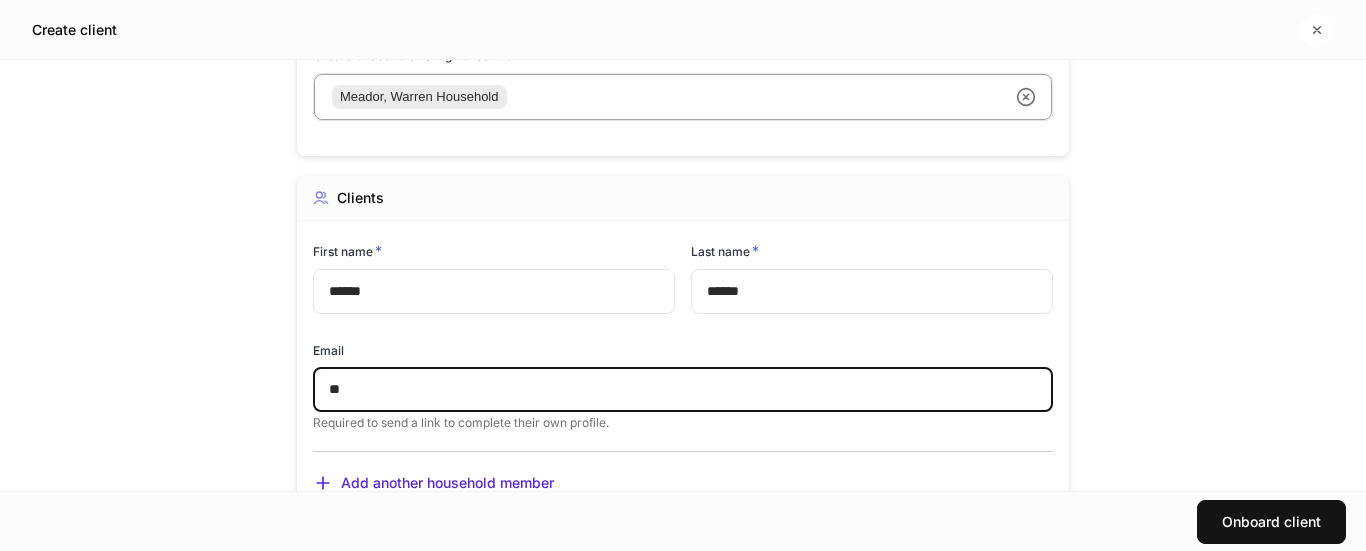type on "*" 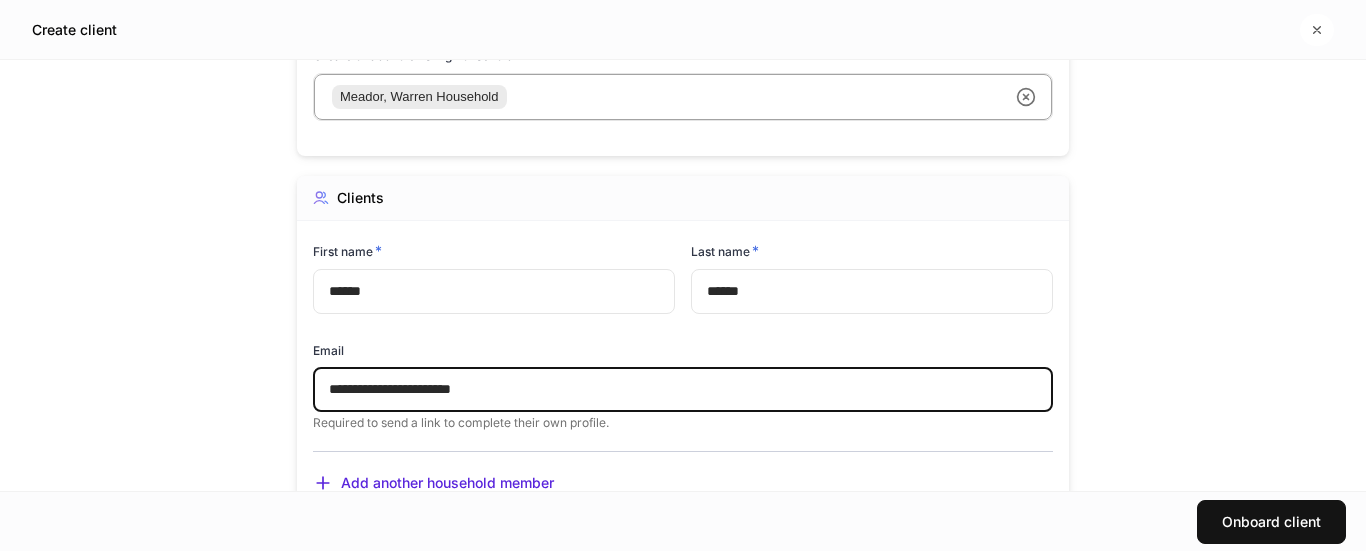 type on "**********" 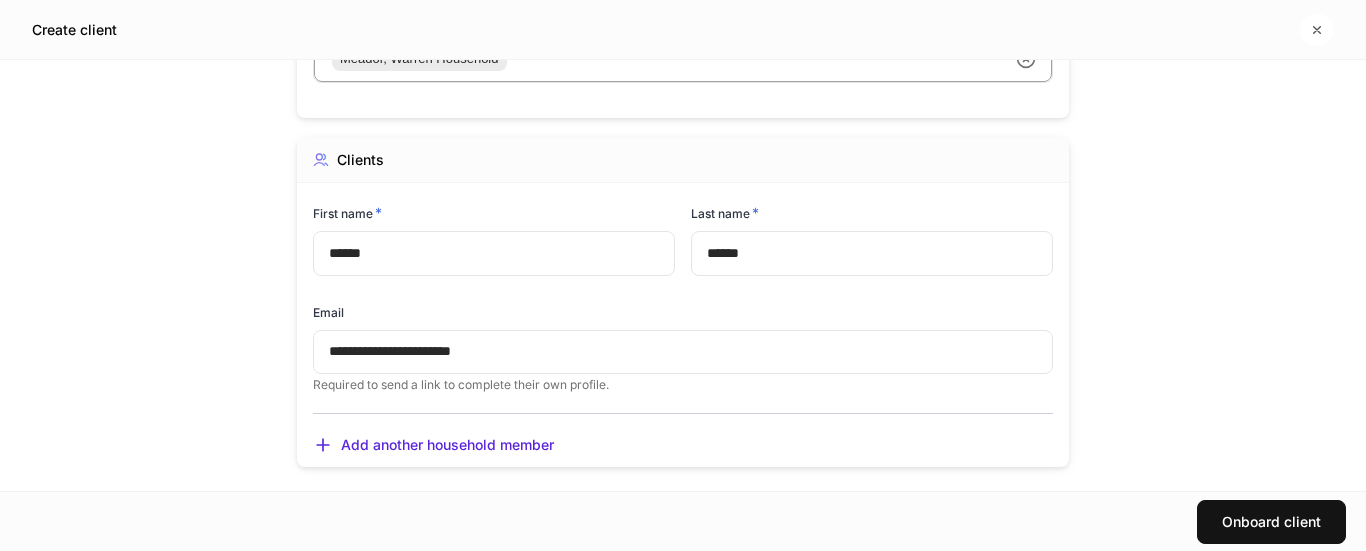 scroll, scrollTop: 254, scrollLeft: 0, axis: vertical 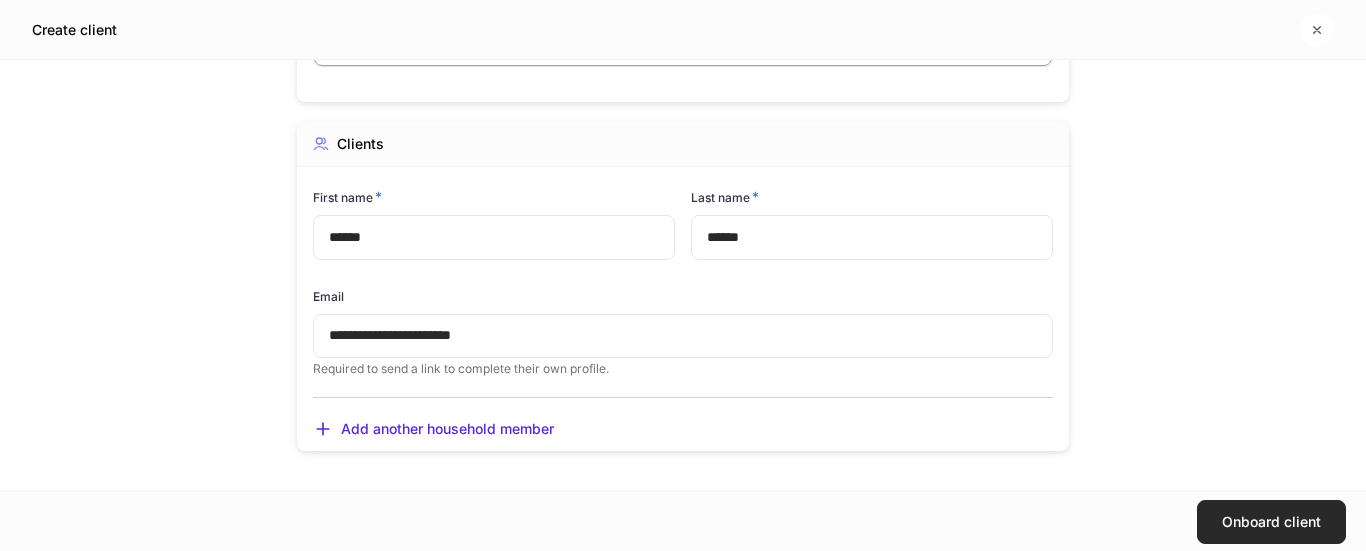 click on "Onboard client" at bounding box center (1271, 522) 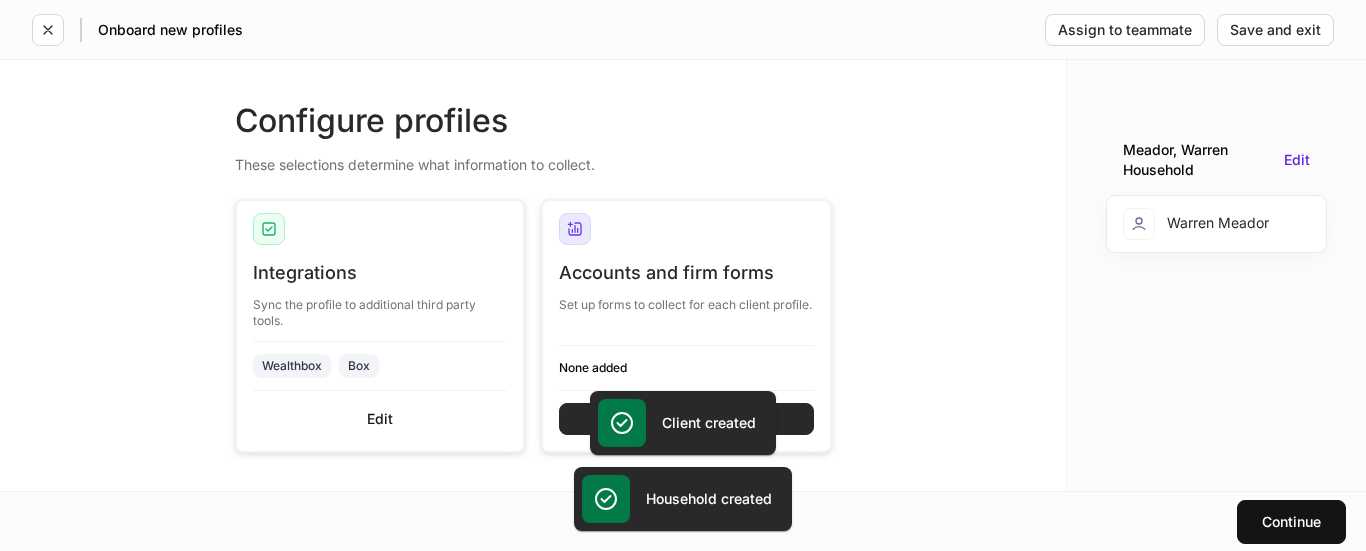 click on "Set up" at bounding box center [686, 419] 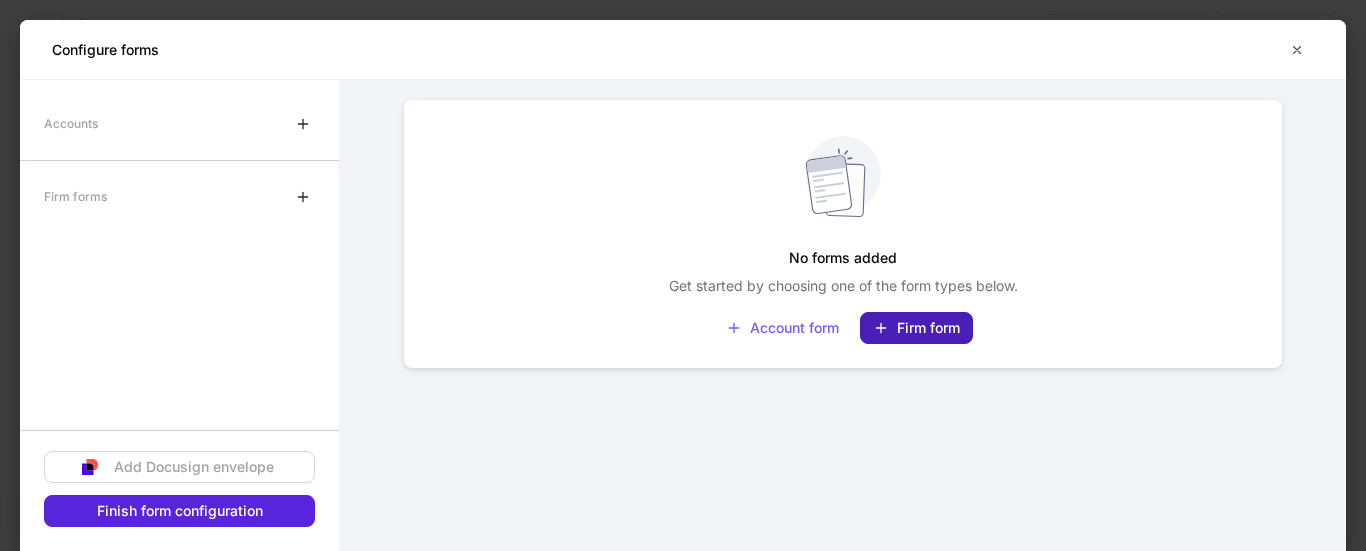 click on "Firm form" at bounding box center [916, 328] 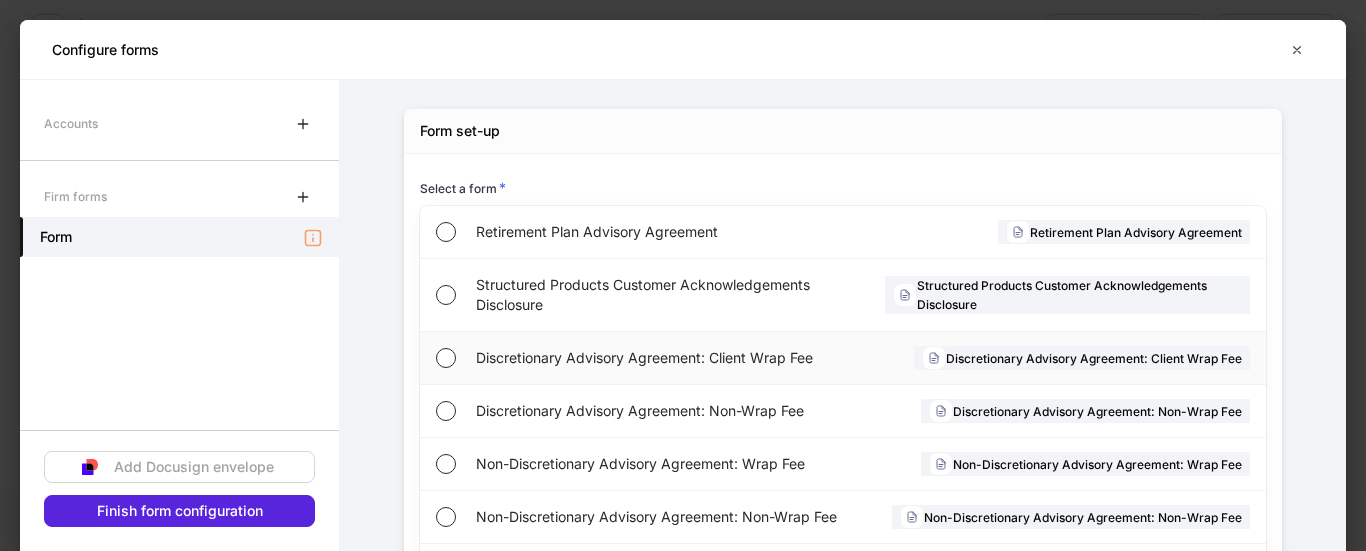 scroll, scrollTop: 200, scrollLeft: 0, axis: vertical 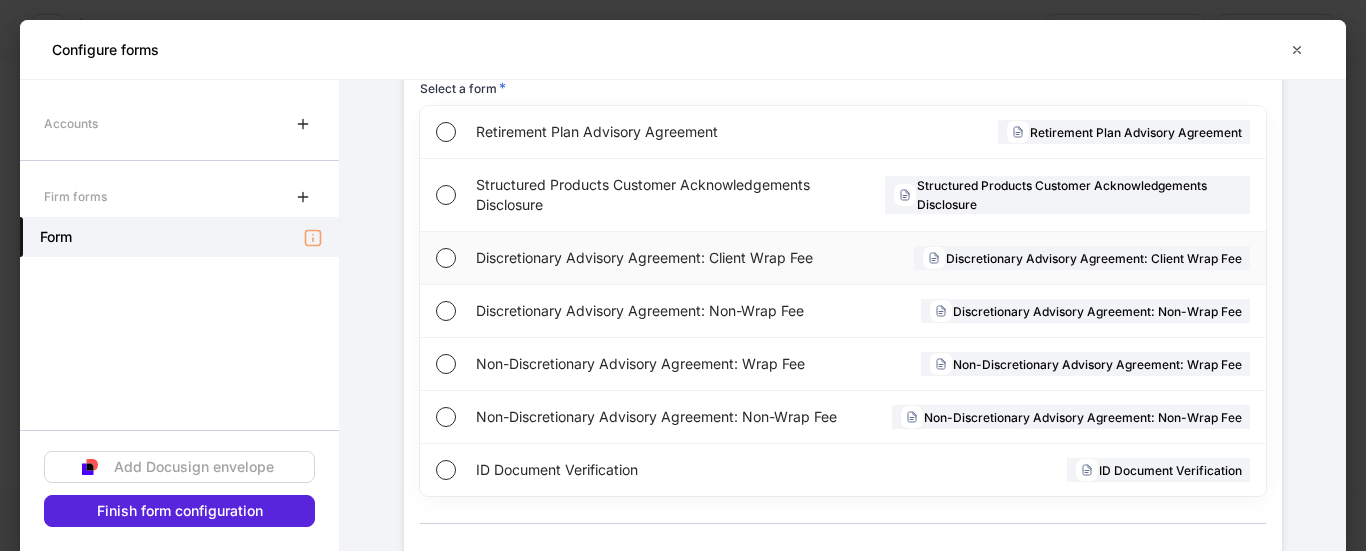 click on "Discretionary Advisory Agreement: Client Wrap Fee" at bounding box center (662, 258) 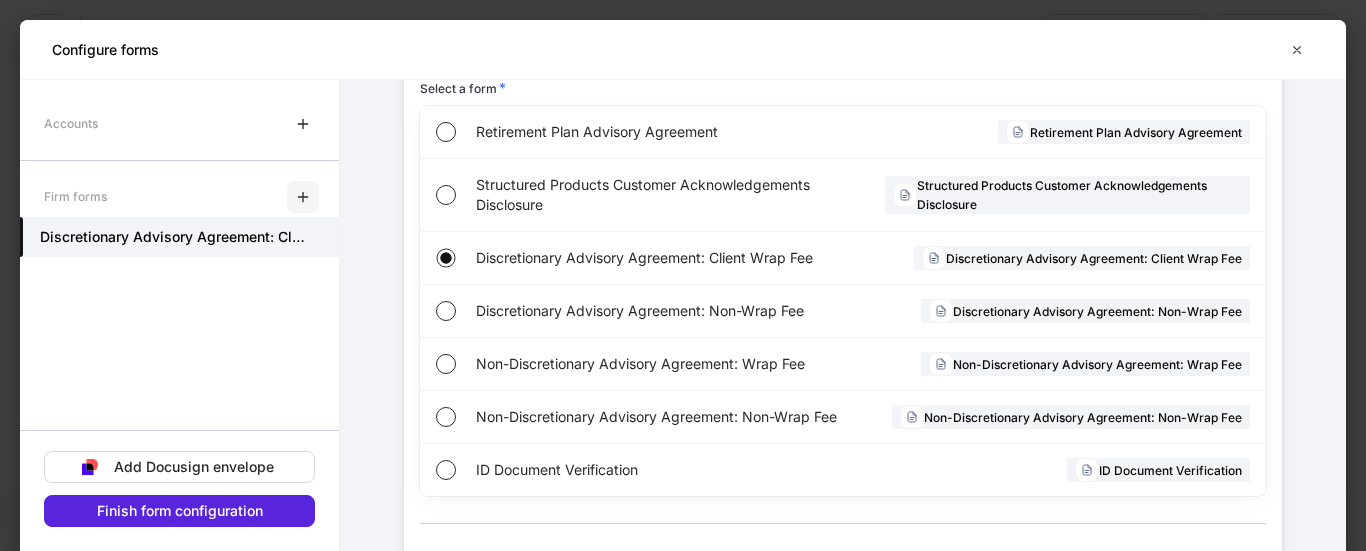 click 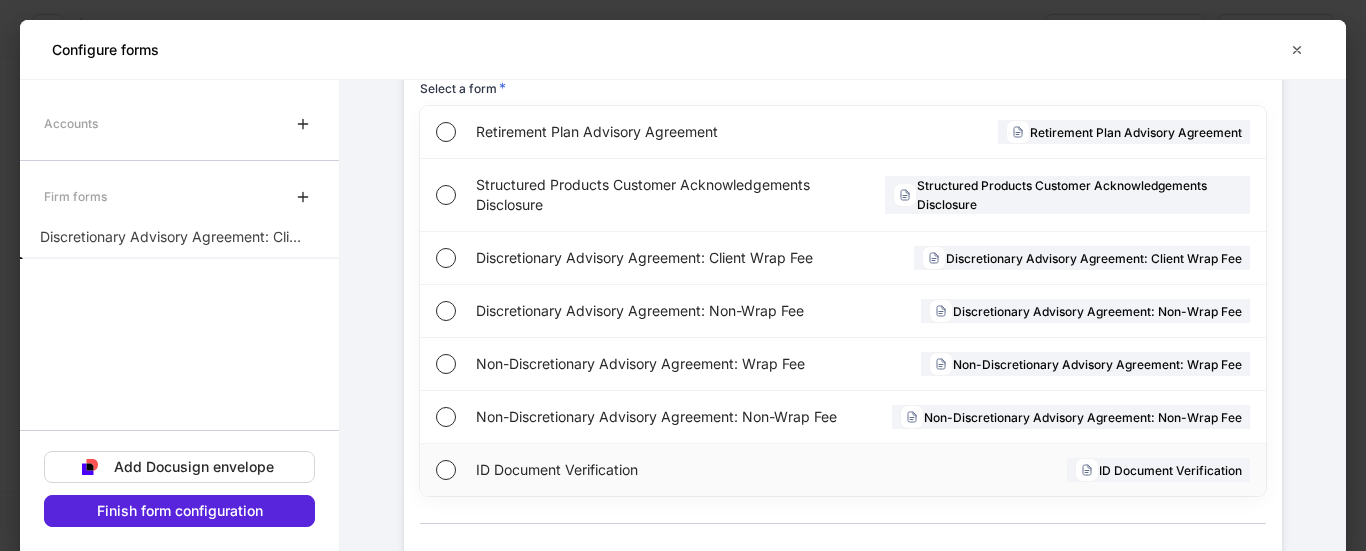 click on "ID Document Verification" at bounding box center [656, 470] 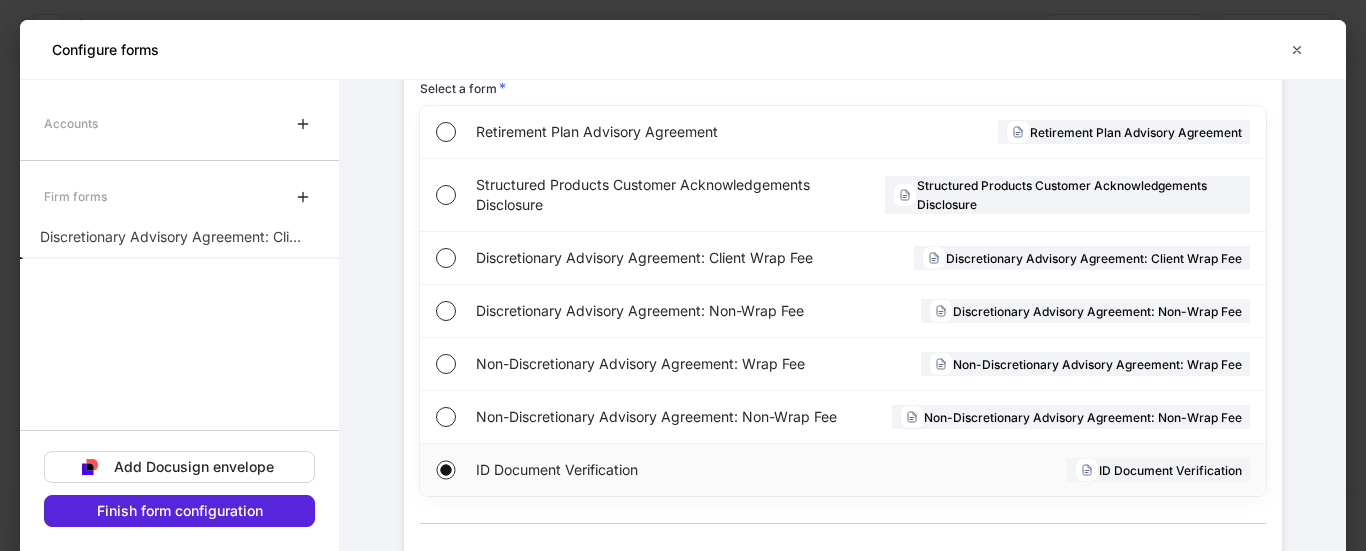 scroll, scrollTop: 327, scrollLeft: 0, axis: vertical 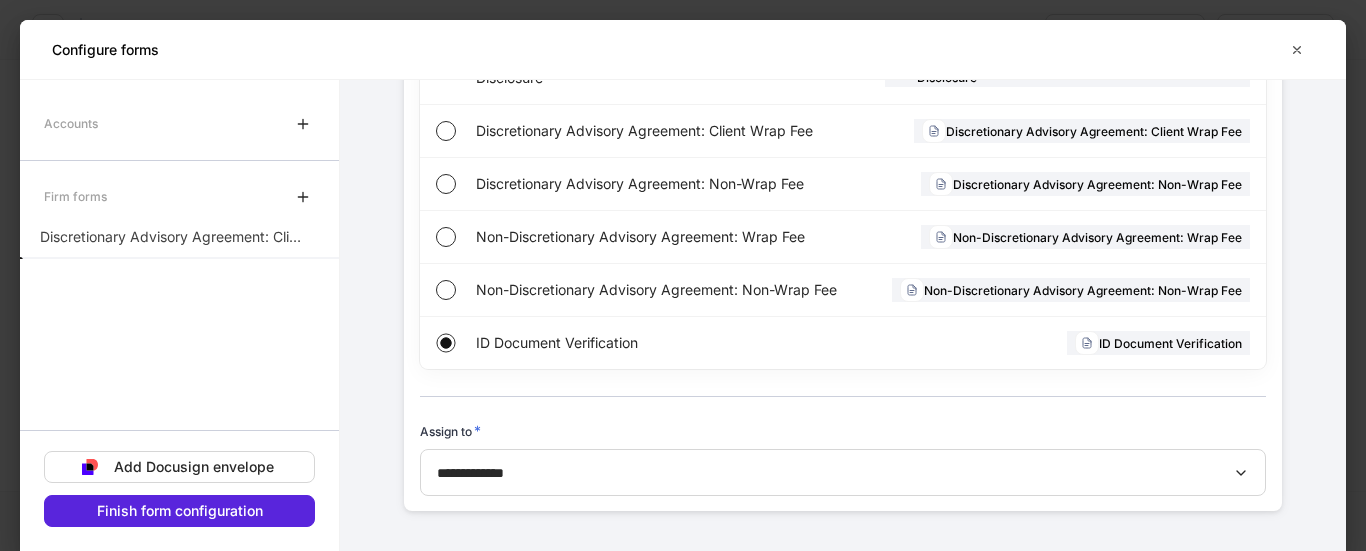 click at bounding box center [179, 336] 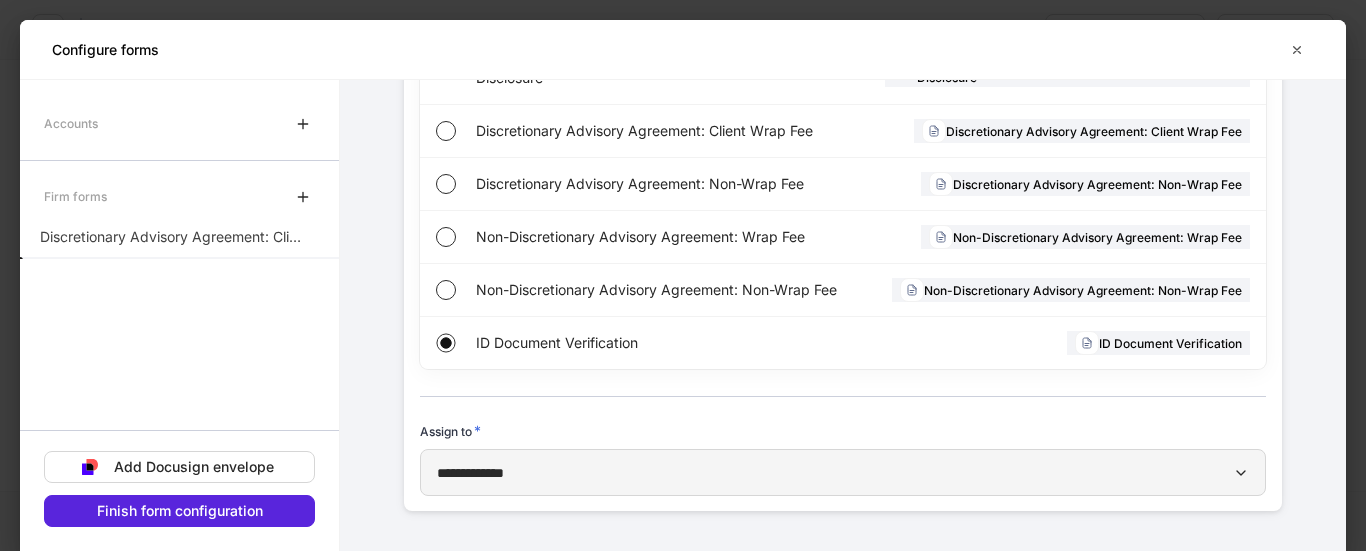 click on "**********" at bounding box center (843, 472) 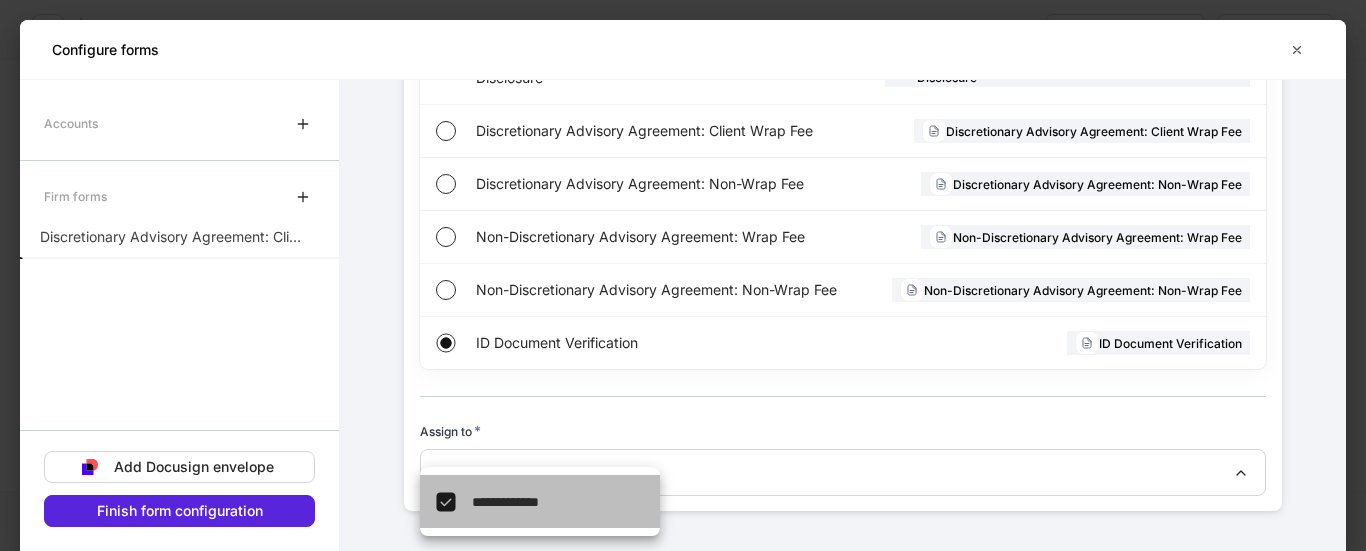 click on "**********" at bounding box center (566, 501) 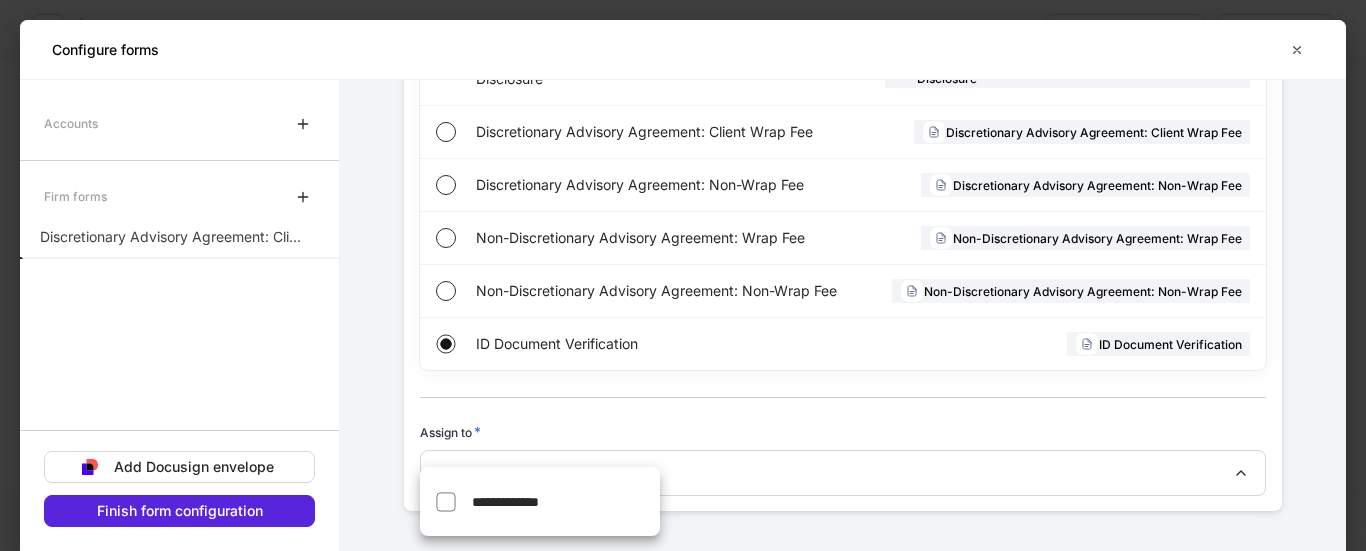 click at bounding box center [683, 275] 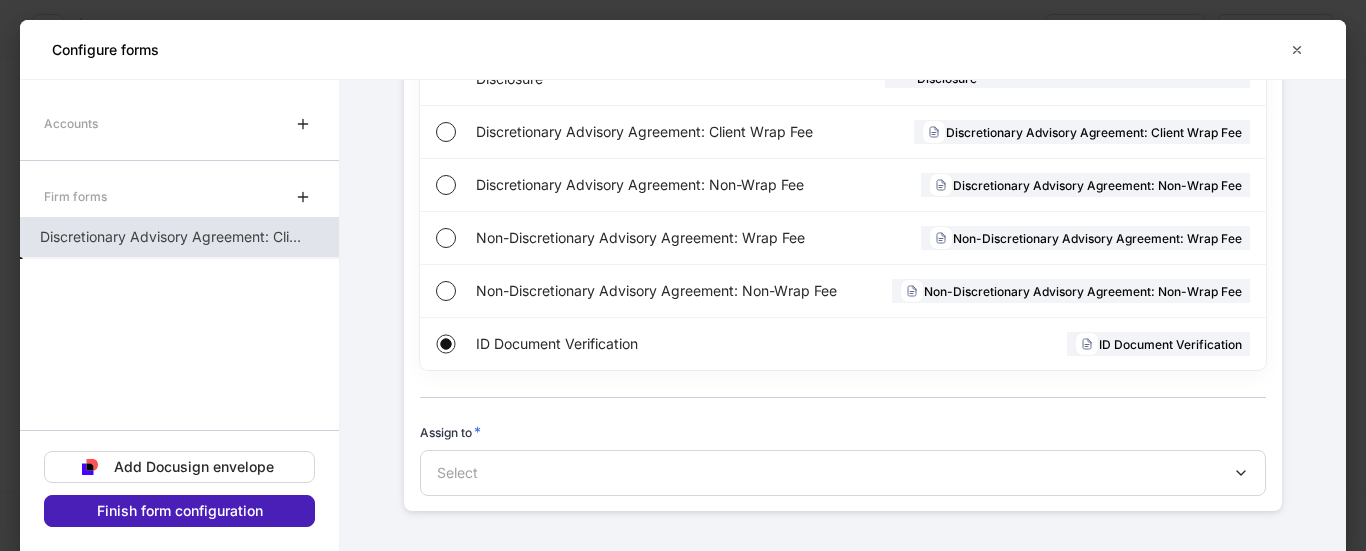 drag, startPoint x: 242, startPoint y: 512, endPoint x: 280, endPoint y: 217, distance: 297.43738 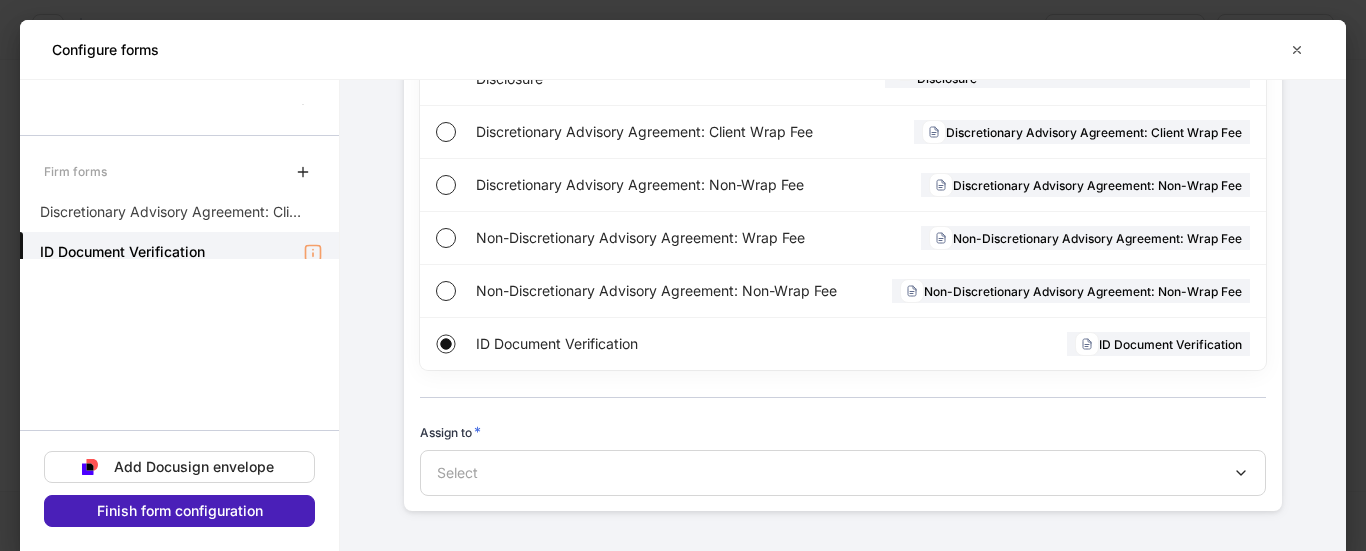 scroll, scrollTop: 38, scrollLeft: 0, axis: vertical 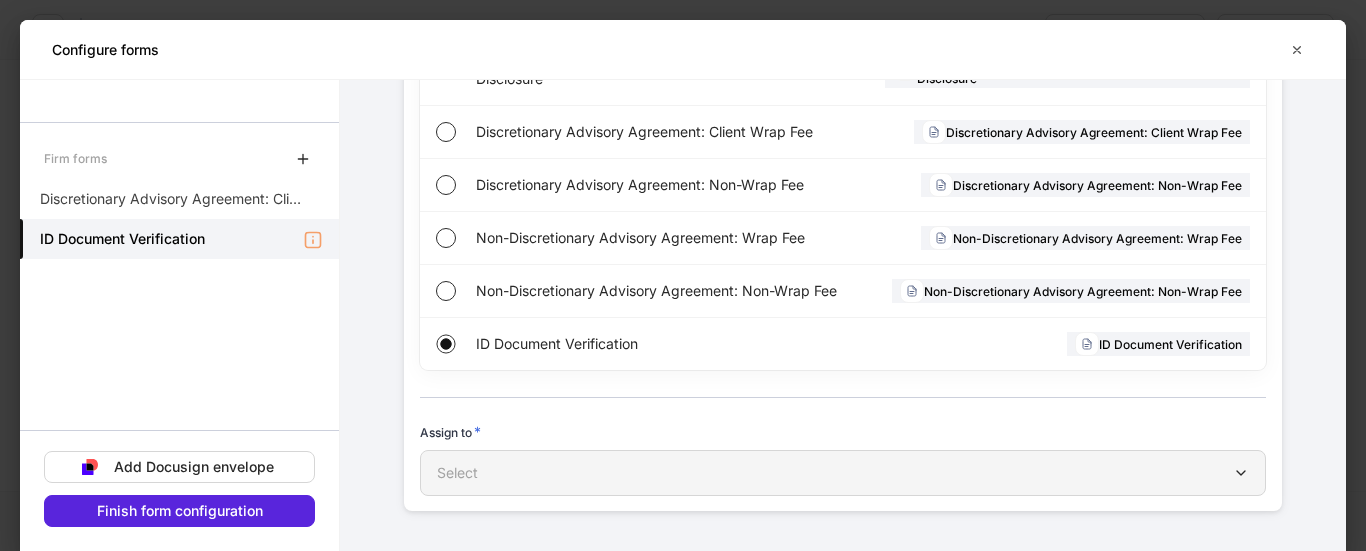 click on "Select" at bounding box center [843, 473] 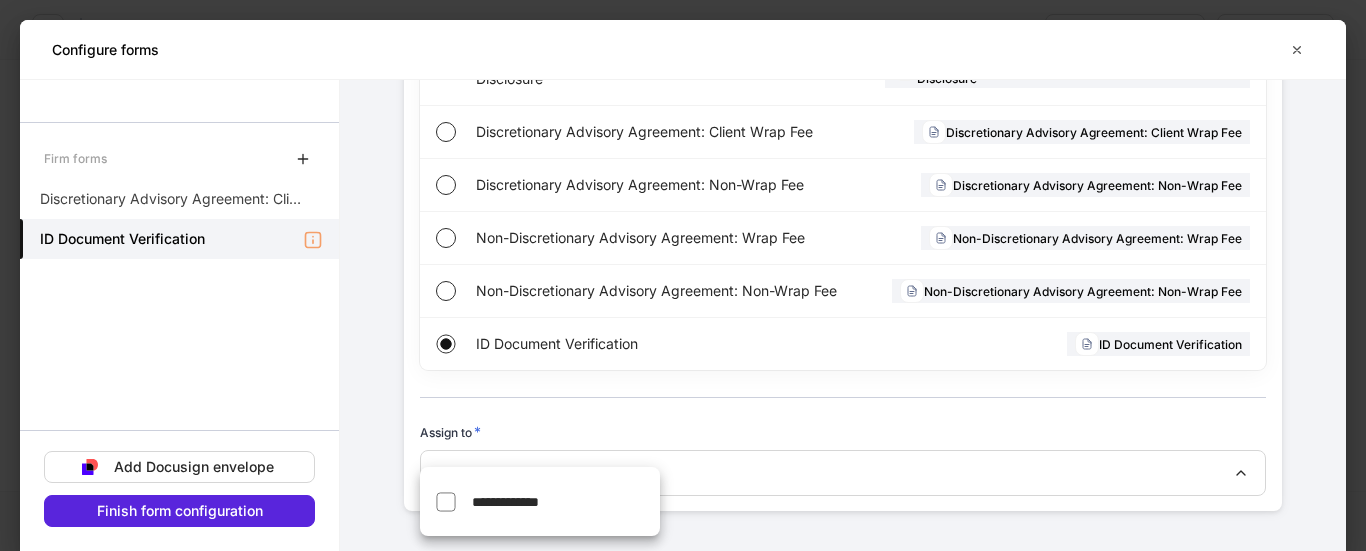 click on "**********" at bounding box center [505, 502] 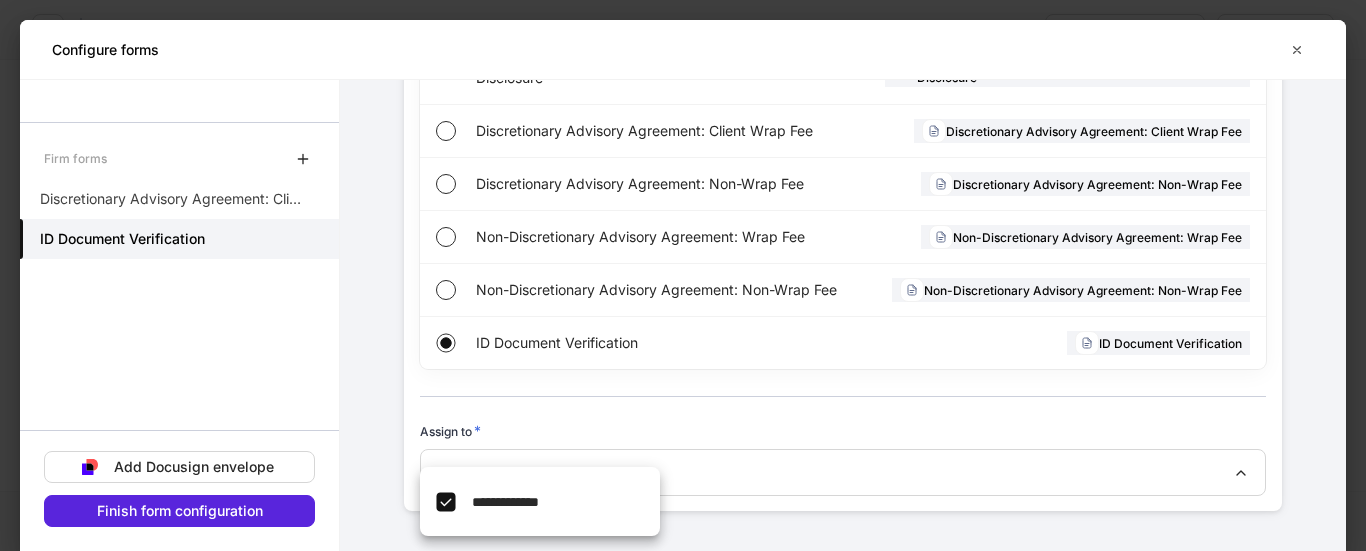 click at bounding box center (683, 275) 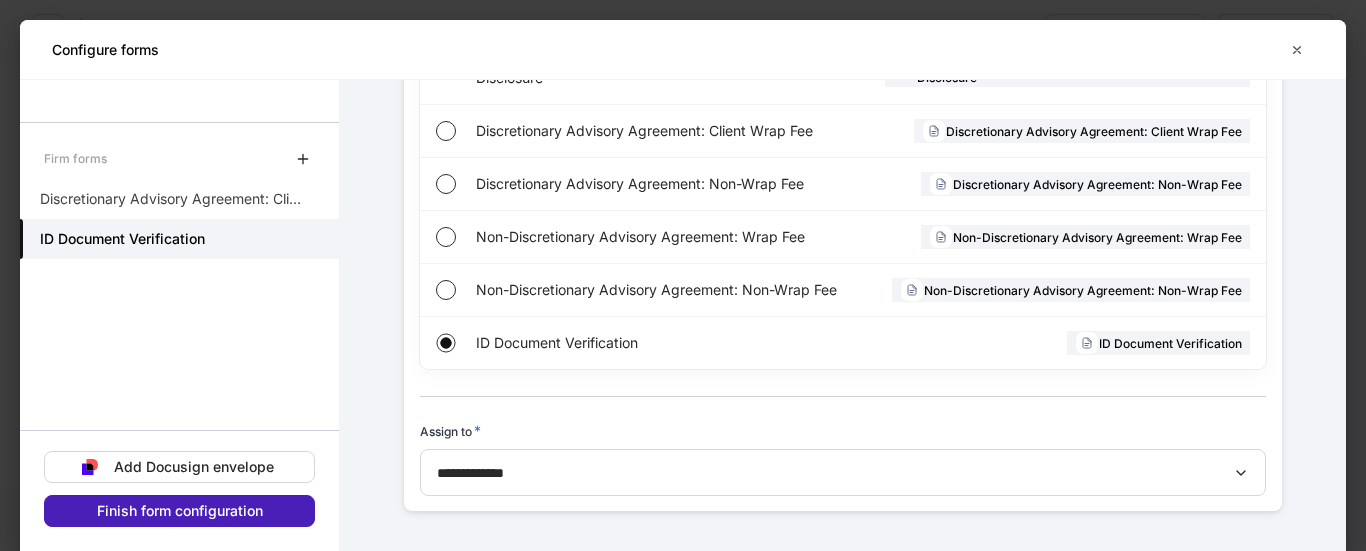 click on "Finish form configuration" at bounding box center (179, 511) 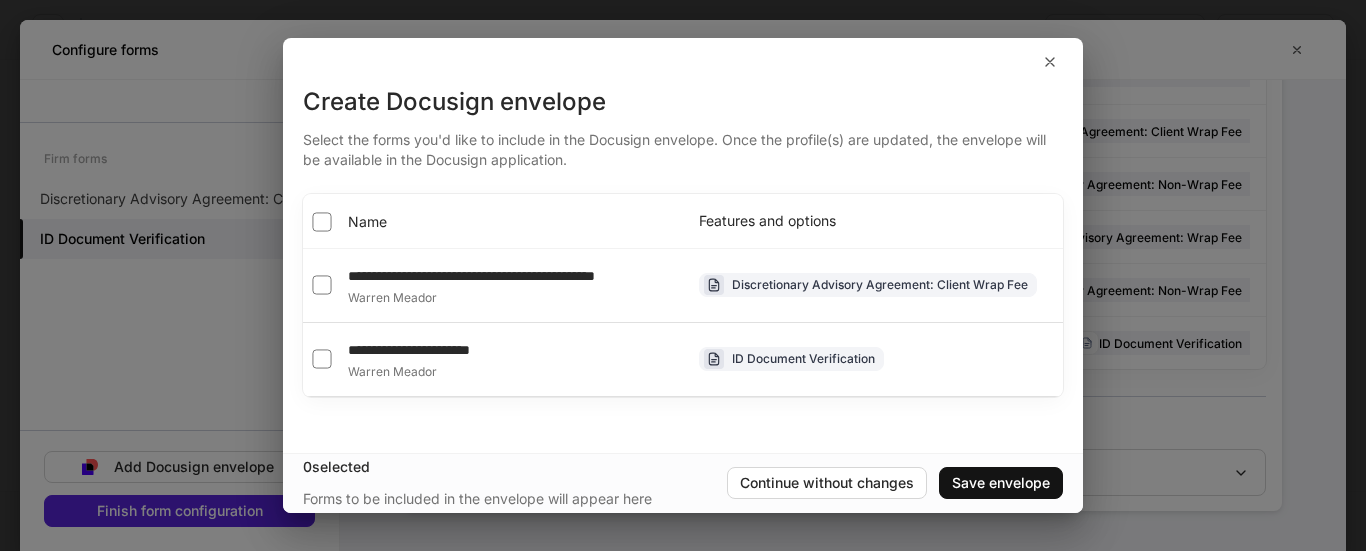 click on "**********" at bounding box center [471, 276] 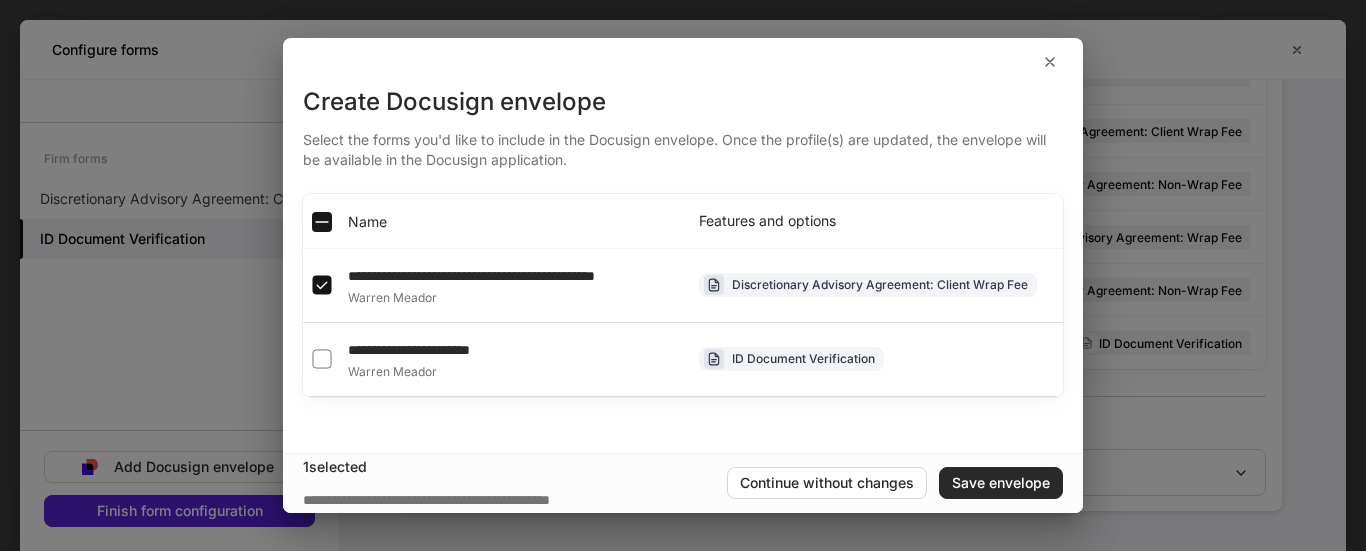 click on "Save envelope" at bounding box center [1001, 483] 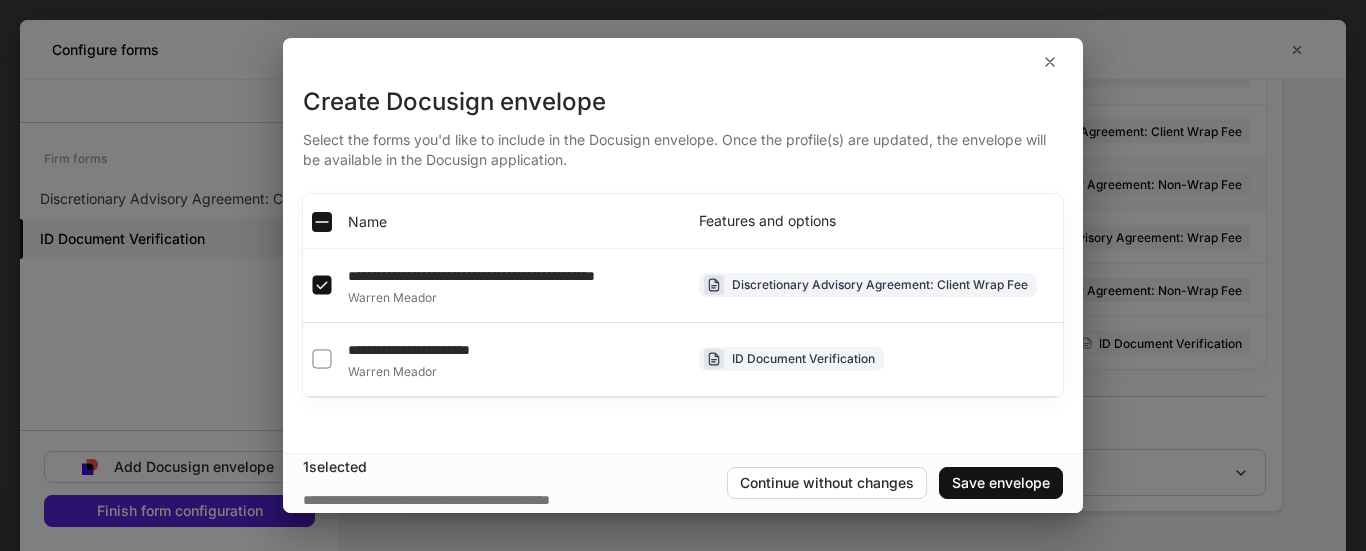 scroll, scrollTop: 307, scrollLeft: 0, axis: vertical 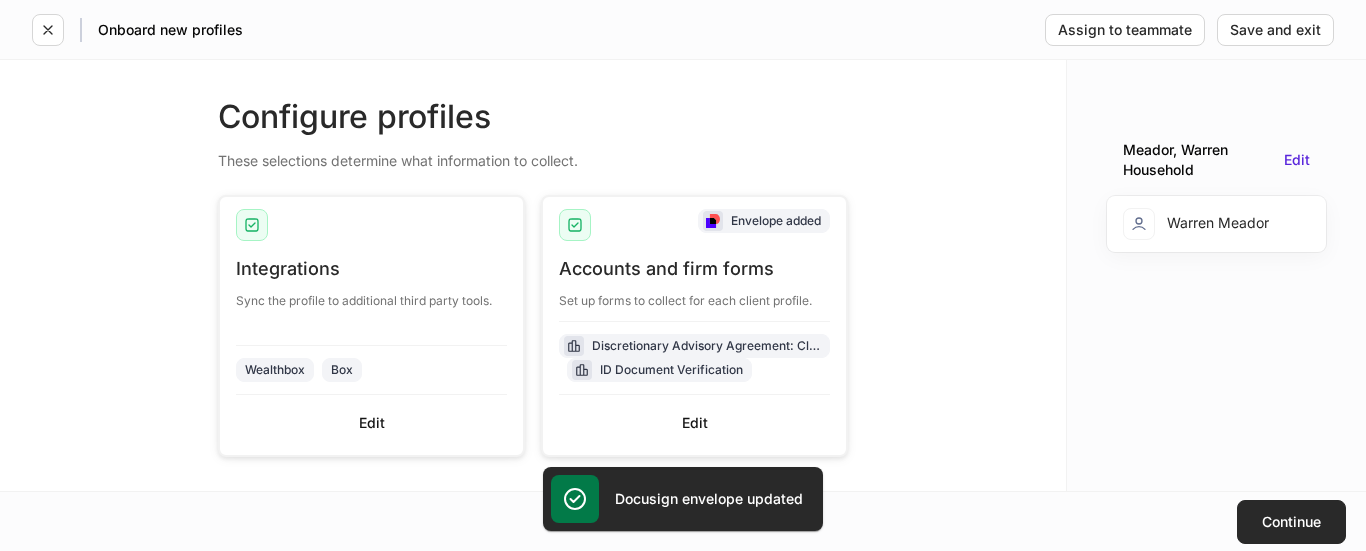 click on "Continue" at bounding box center [1291, 522] 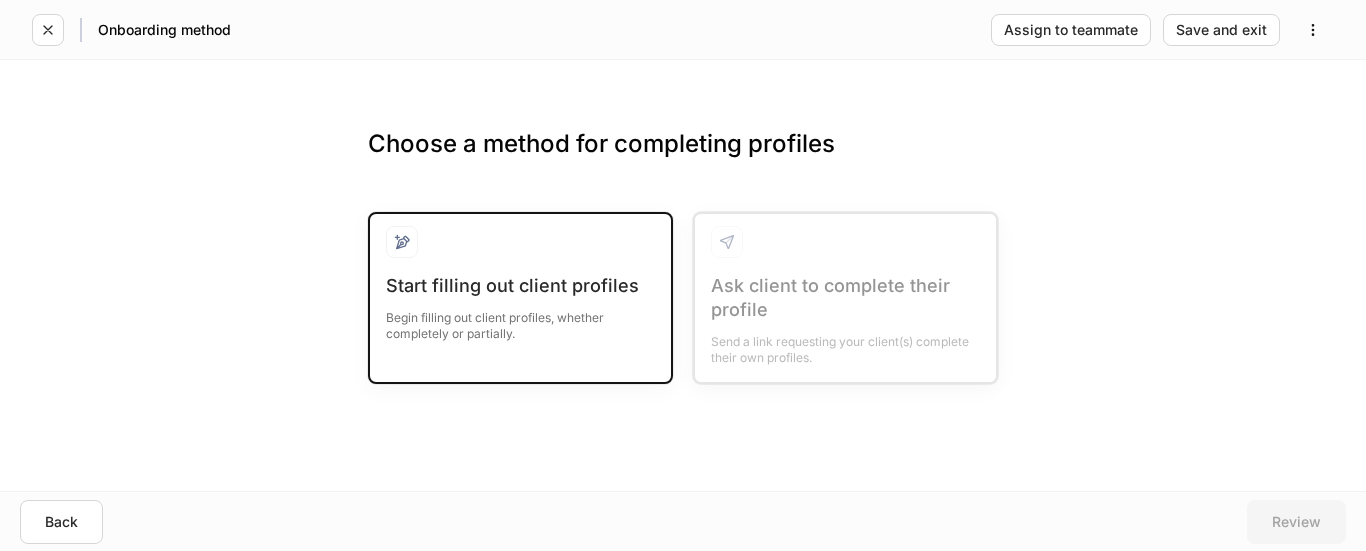 click at bounding box center (520, 250) 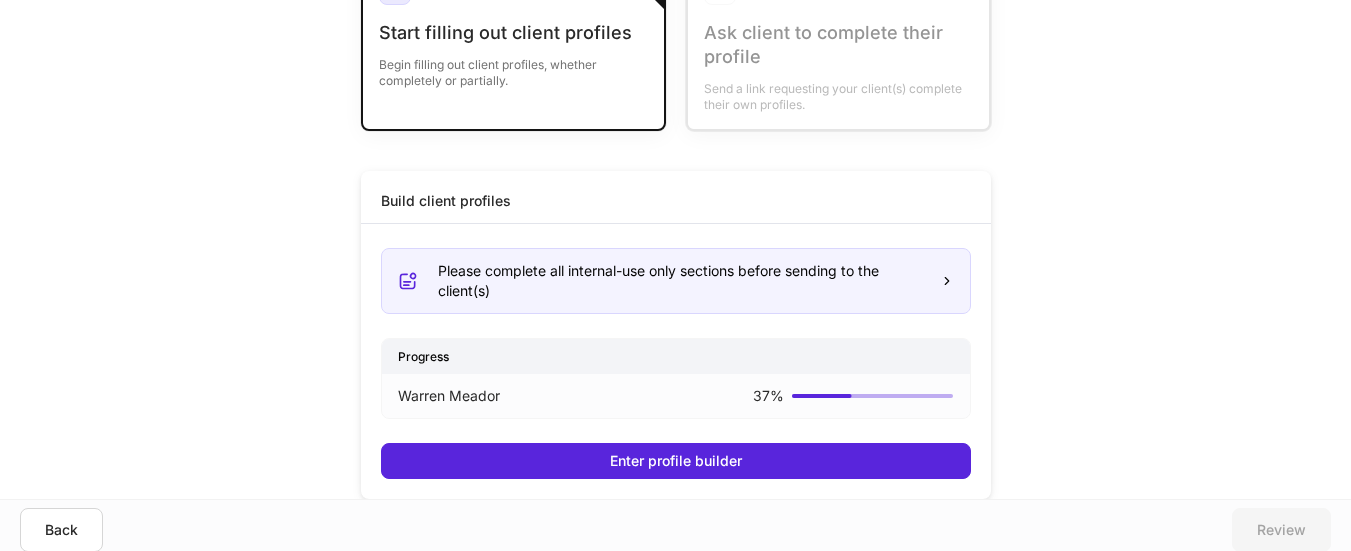 scroll, scrollTop: 193, scrollLeft: 0, axis: vertical 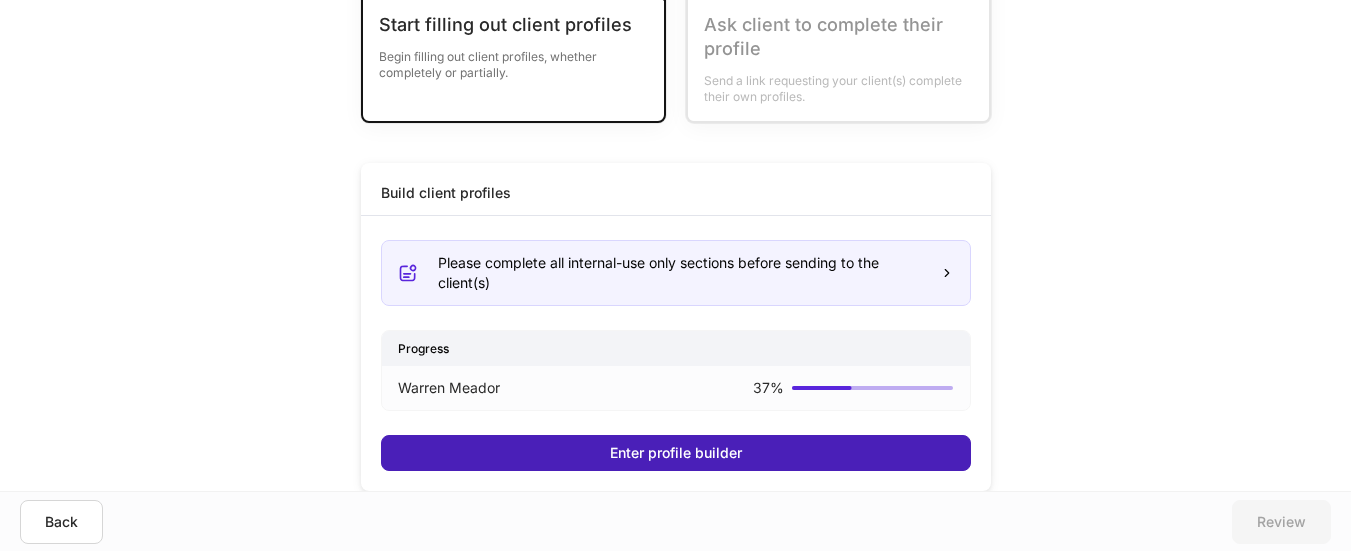 click on "Enter profile builder" at bounding box center (676, 453) 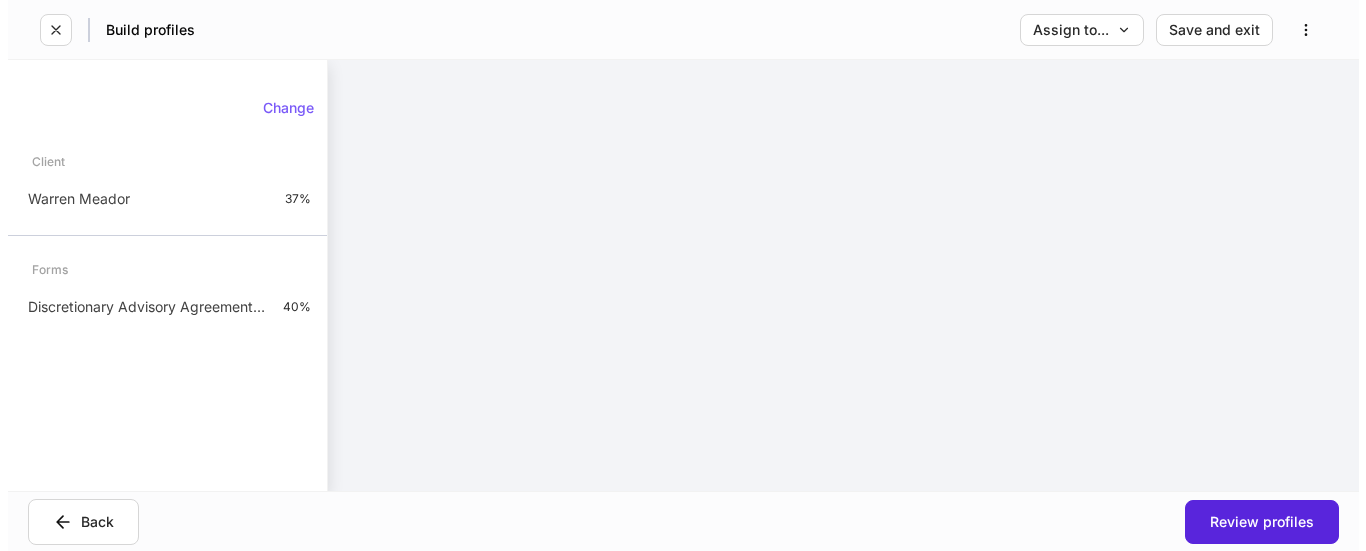 scroll, scrollTop: 0, scrollLeft: 0, axis: both 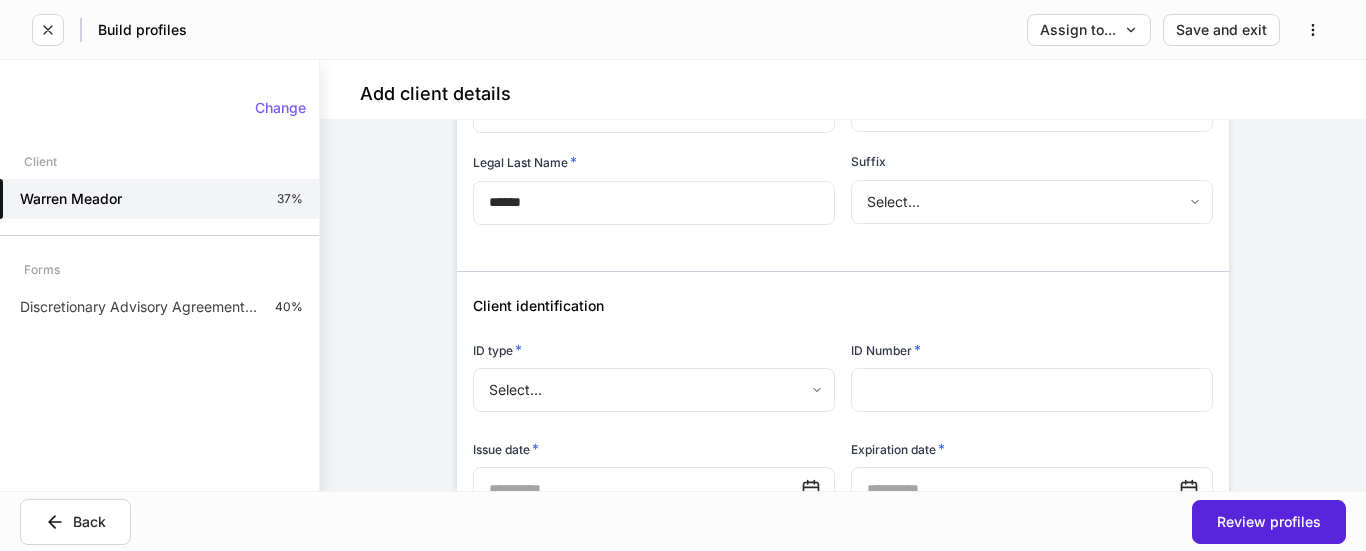 click on "**********" at bounding box center [683, 275] 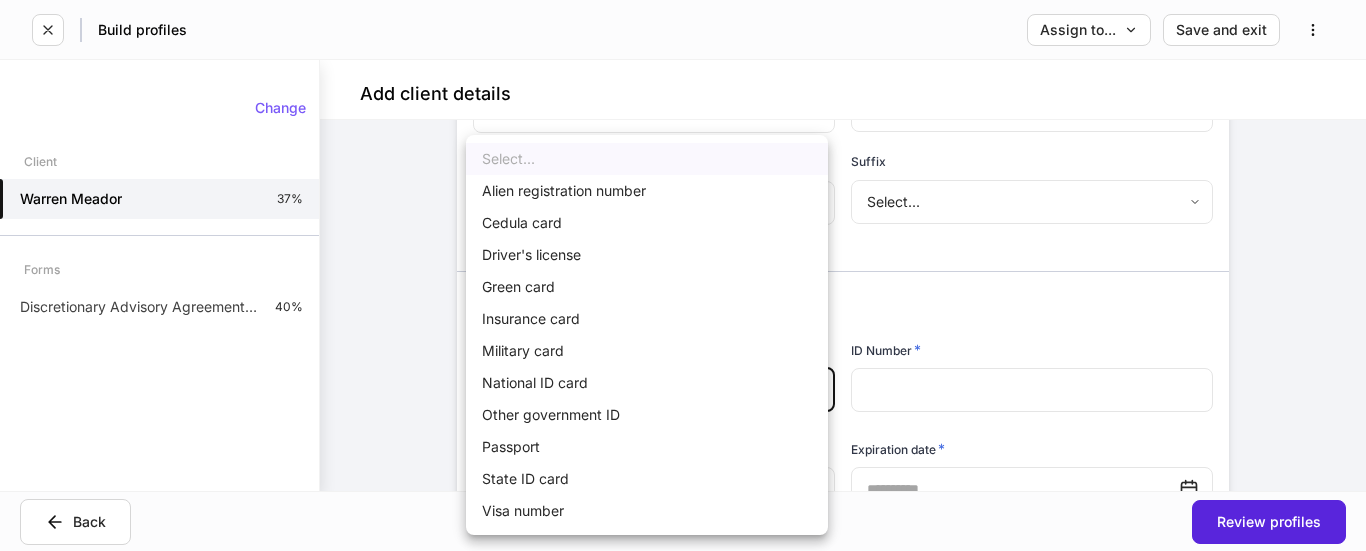 click on "Driver's license" at bounding box center [647, 255] 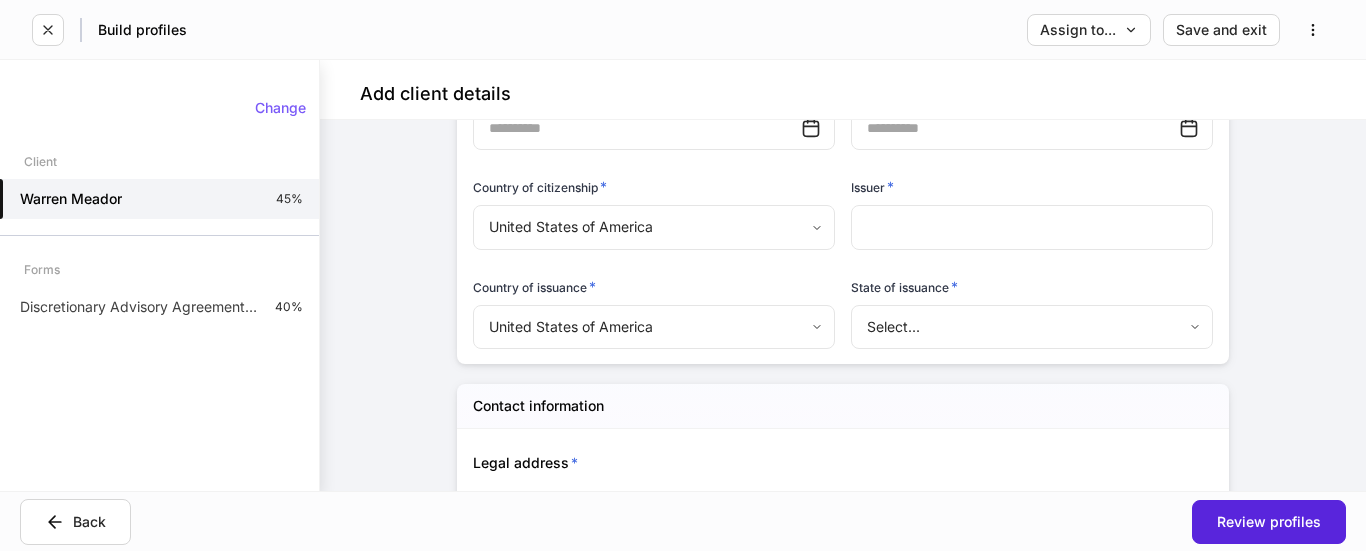 scroll, scrollTop: 700, scrollLeft: 0, axis: vertical 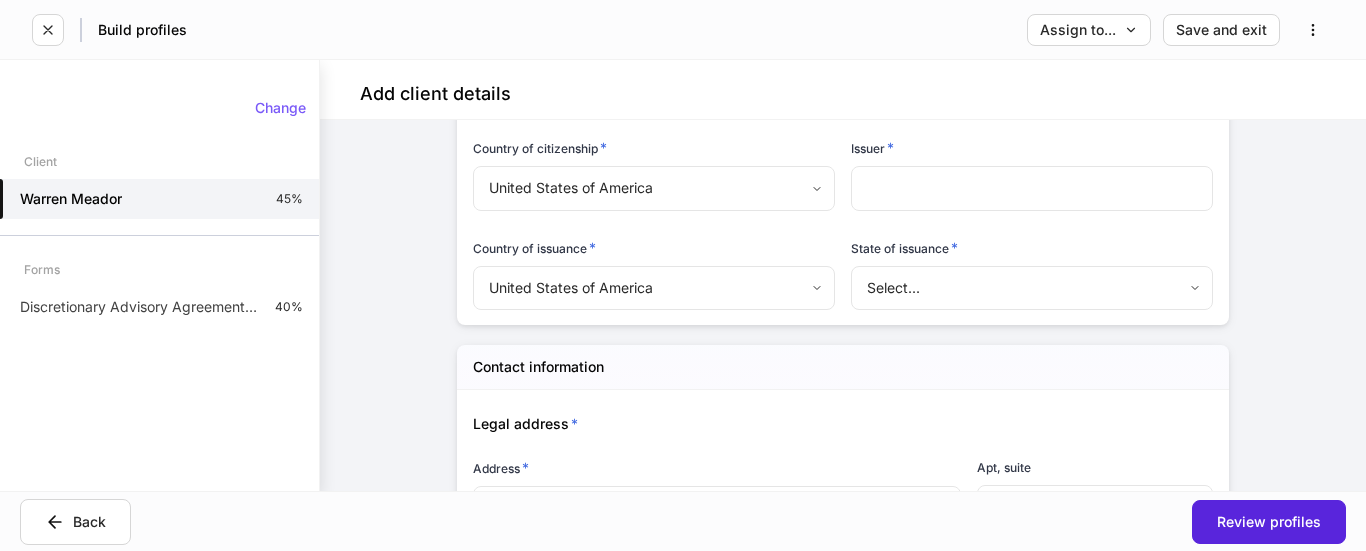 click at bounding box center (1032, 188) 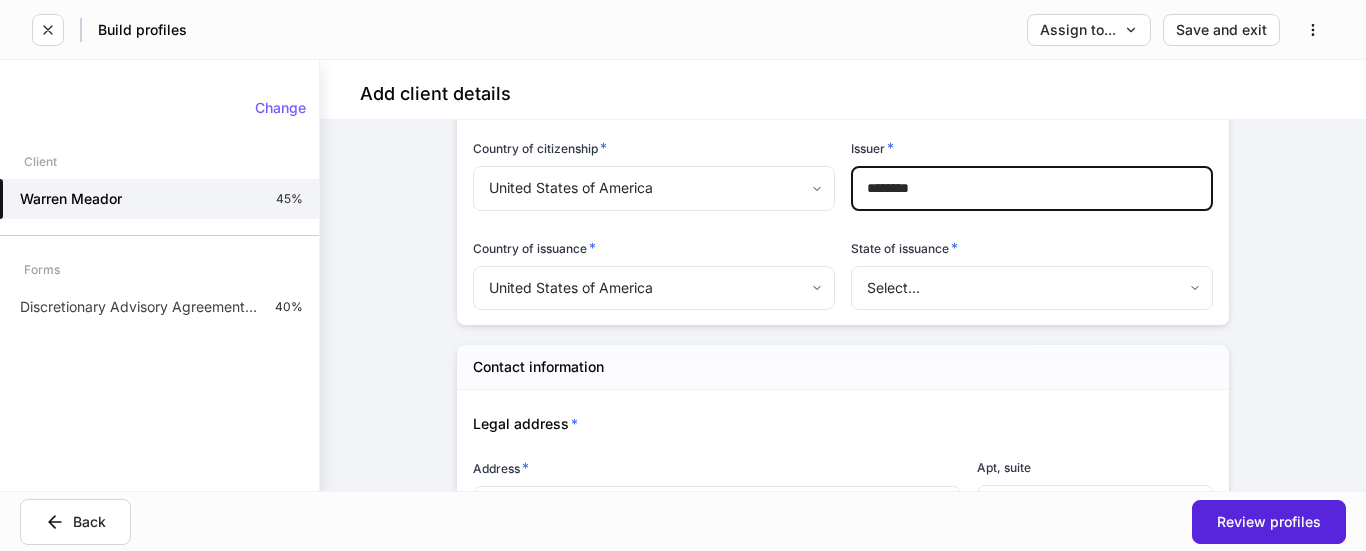 type on "********" 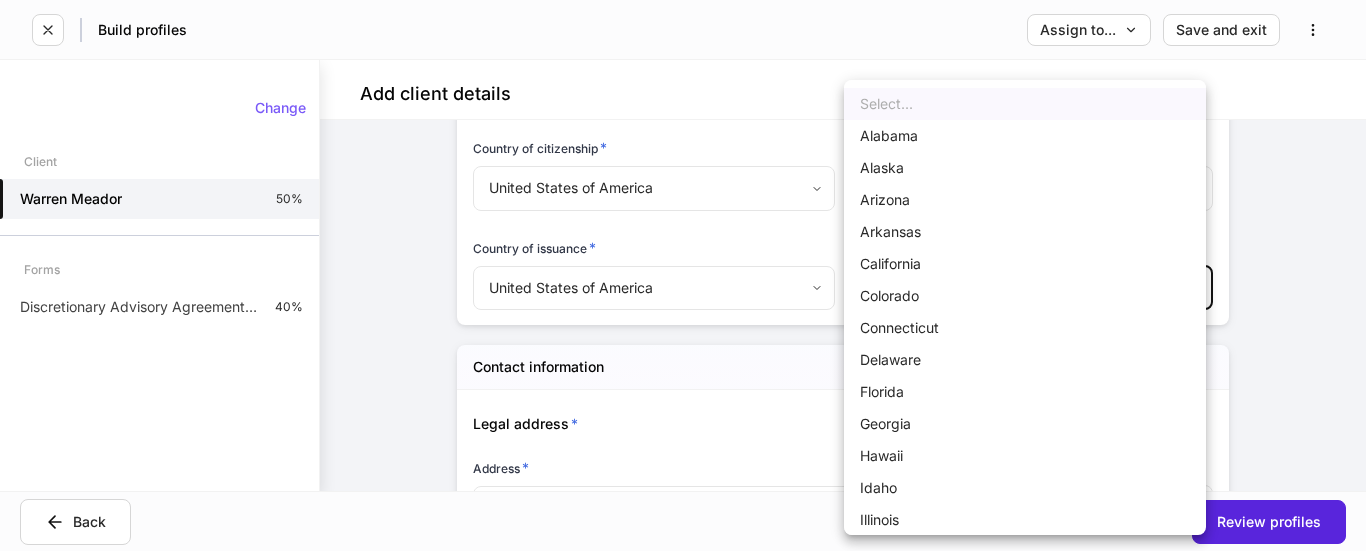type 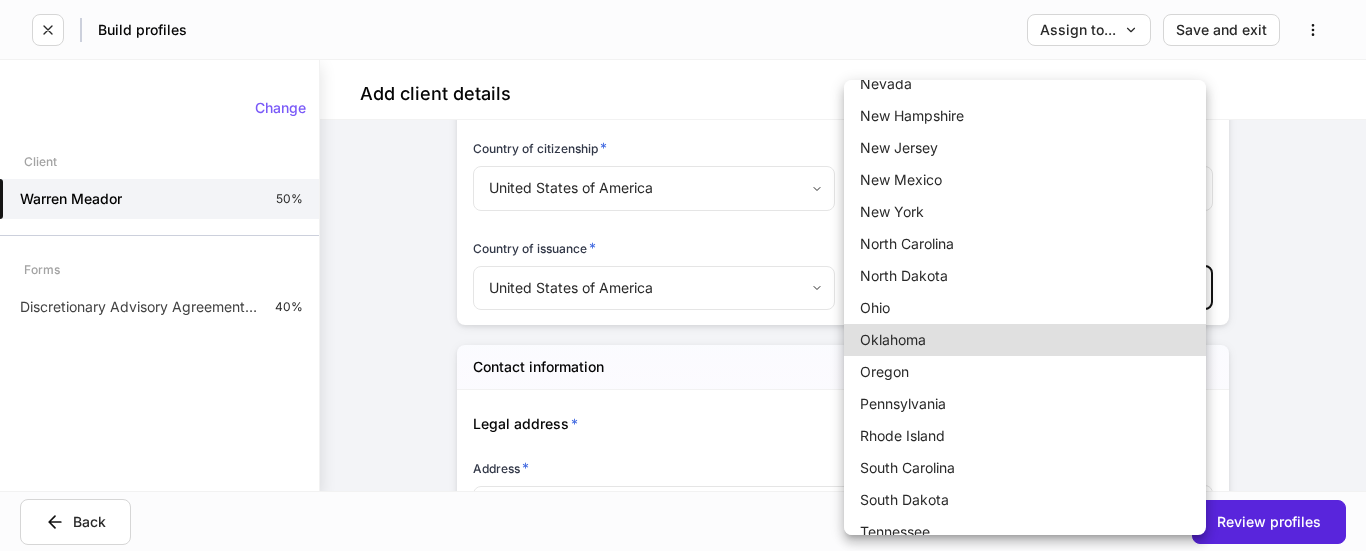 type on "**" 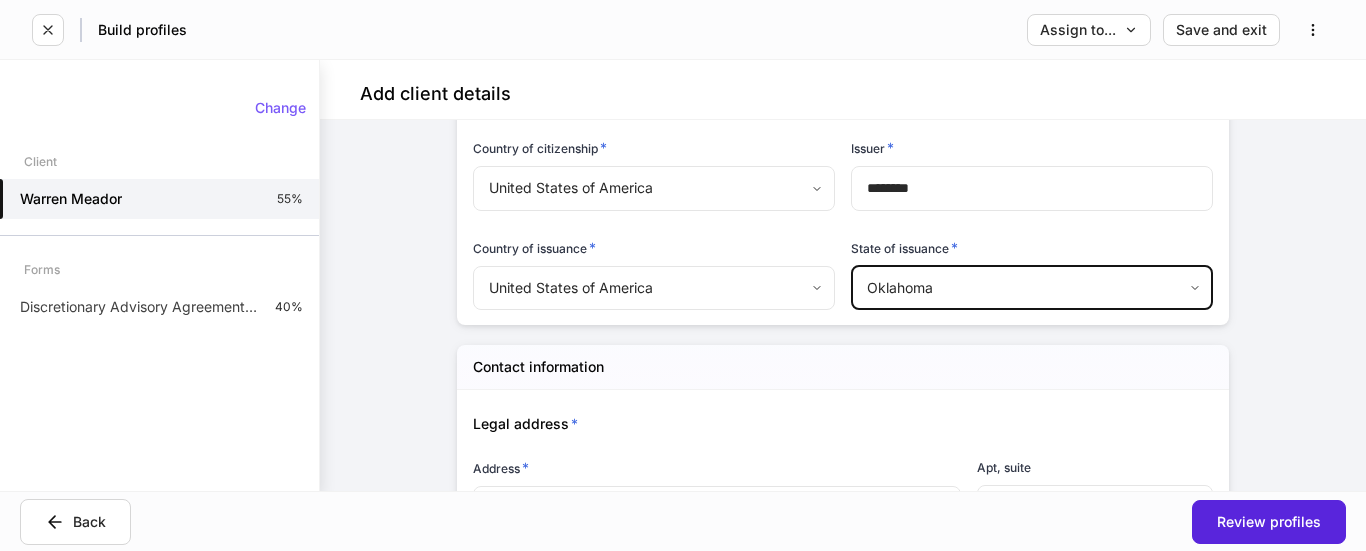scroll, scrollTop: 905, scrollLeft: 0, axis: vertical 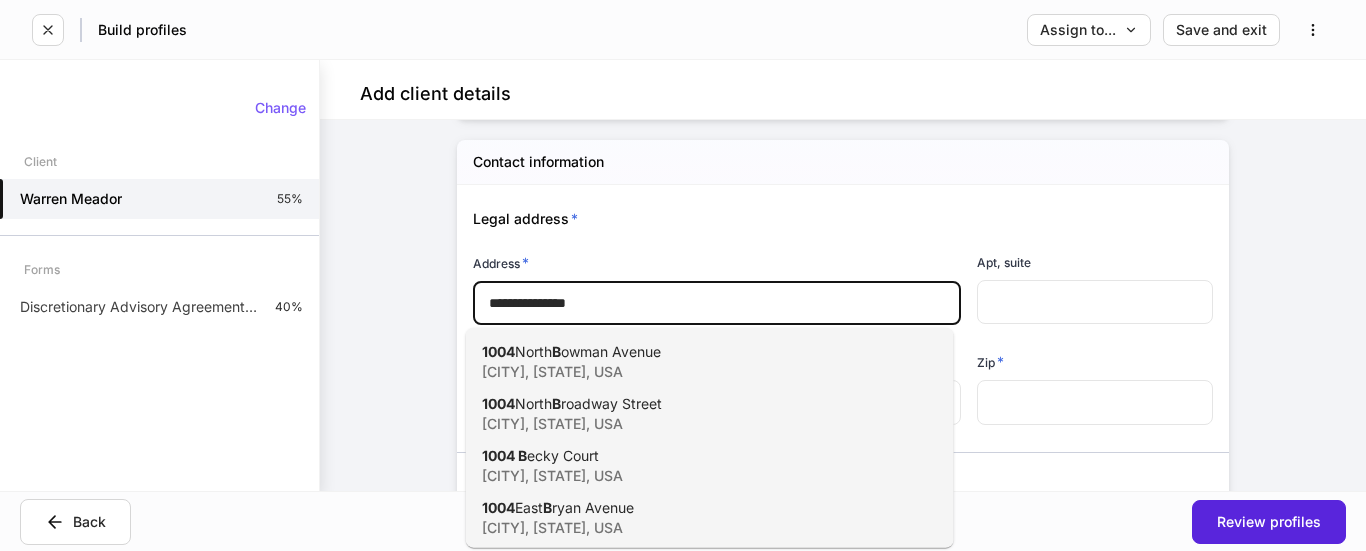 click on "owman Avenue" at bounding box center (611, 351) 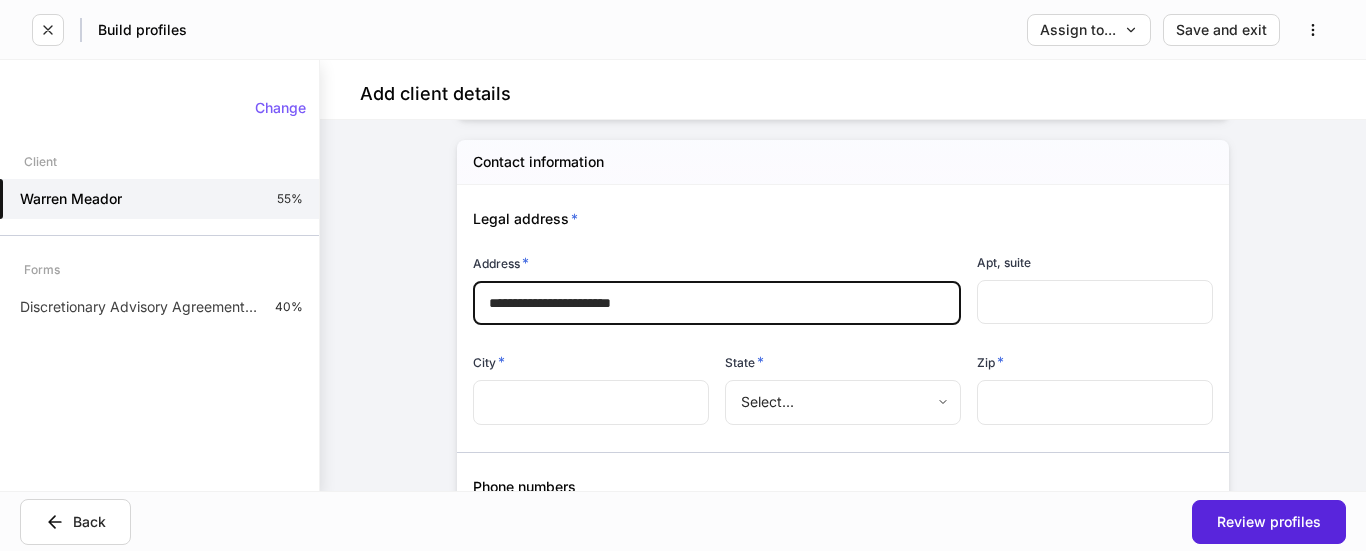 type on "********" 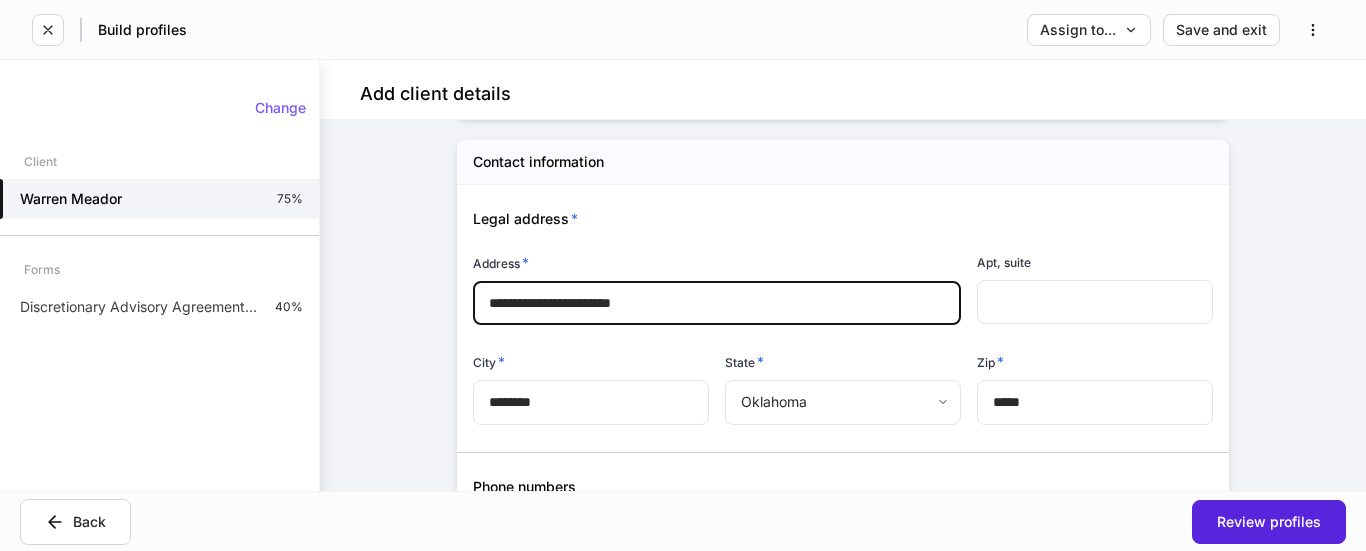 click on "**********" at bounding box center [717, 303] 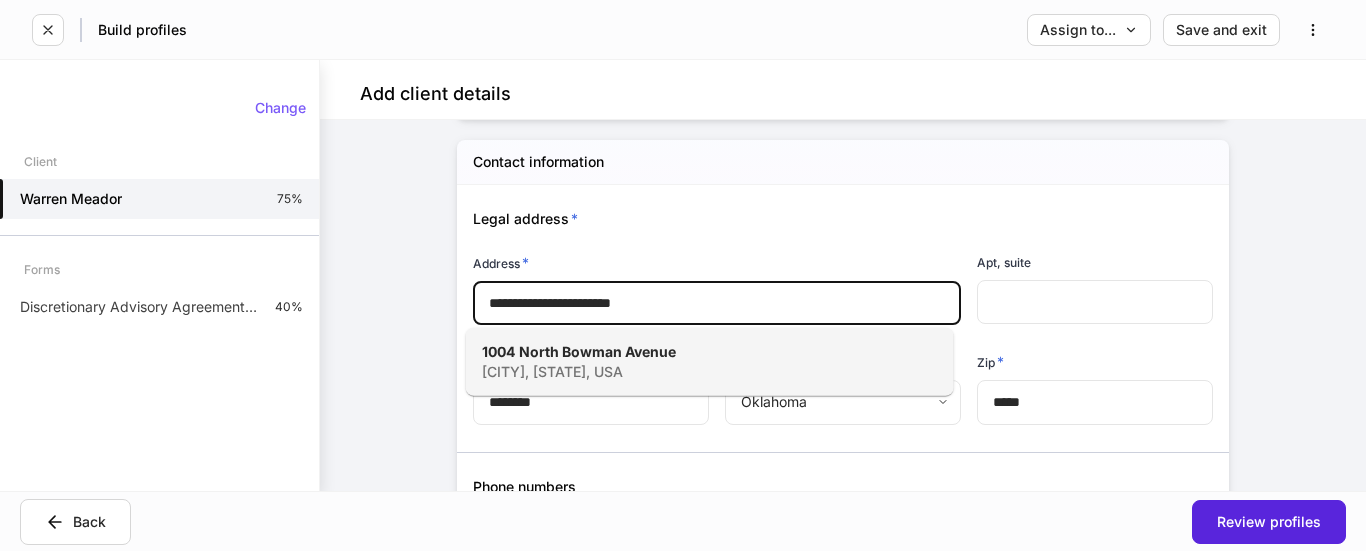 type on "**********" 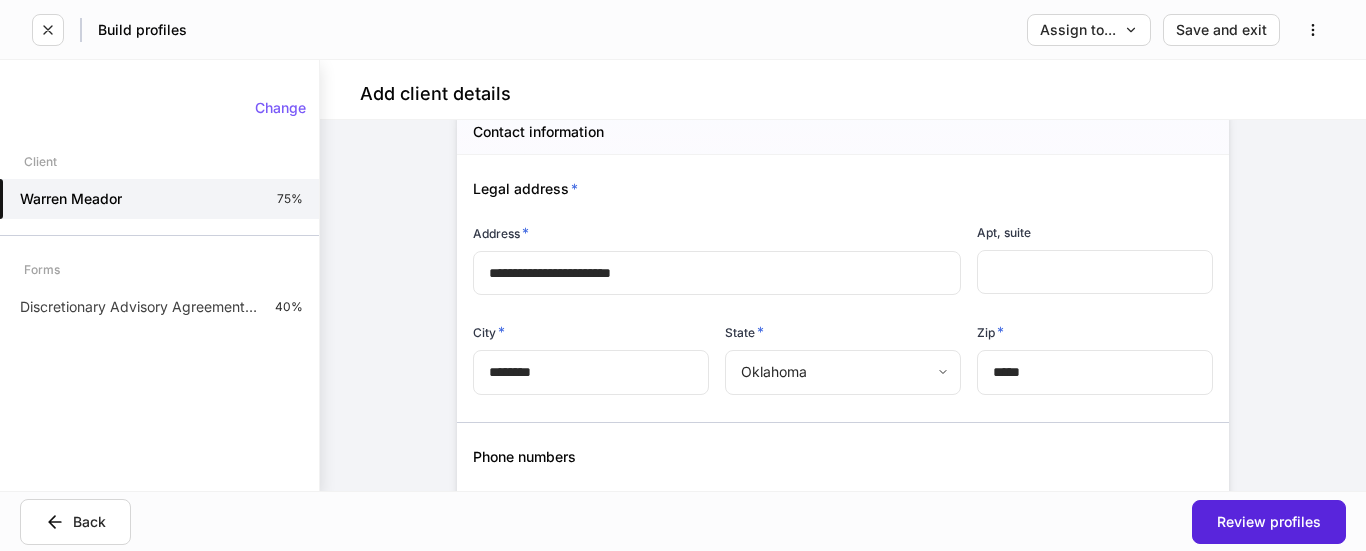 scroll, scrollTop: 905, scrollLeft: 0, axis: vertical 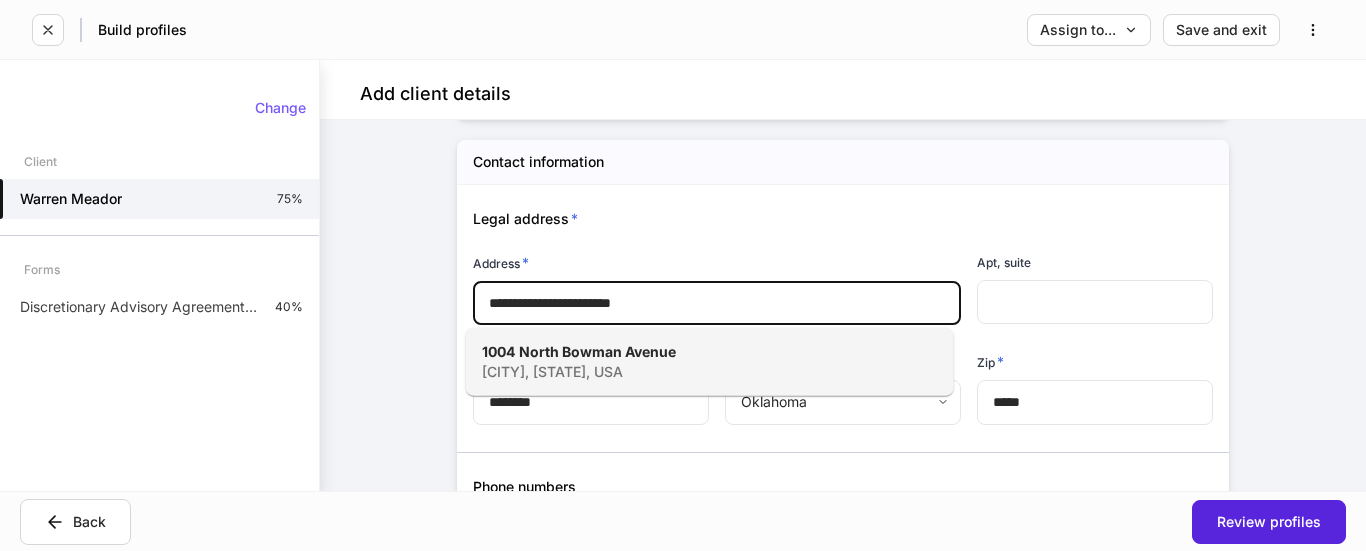 click on "**********" at bounding box center [717, 303] 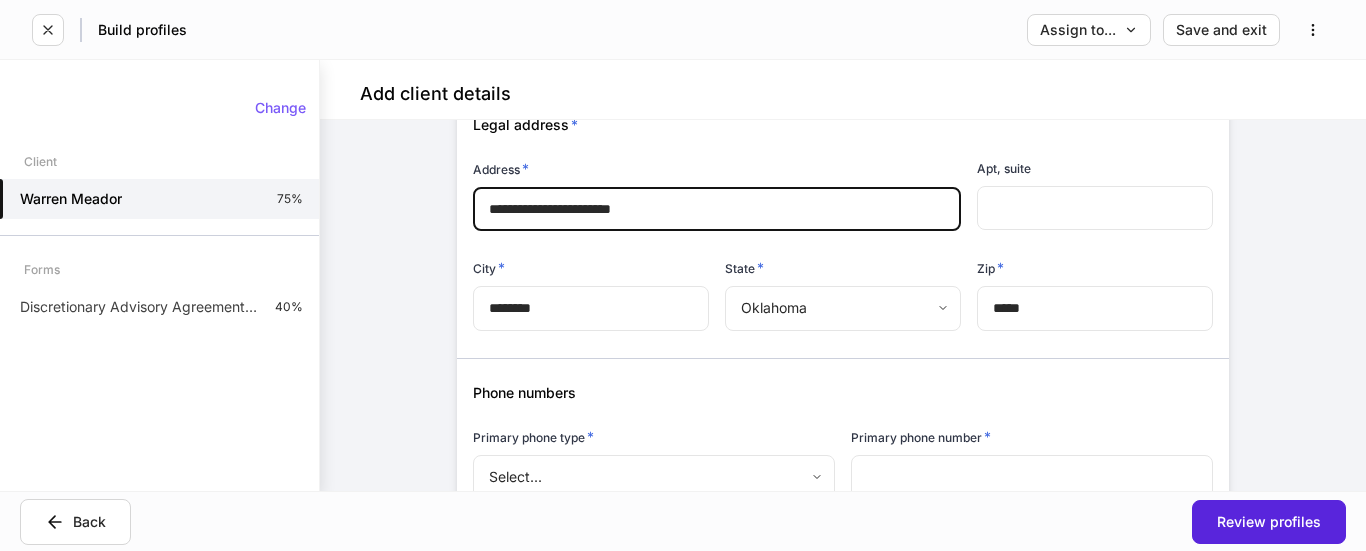 scroll, scrollTop: 1105, scrollLeft: 0, axis: vertical 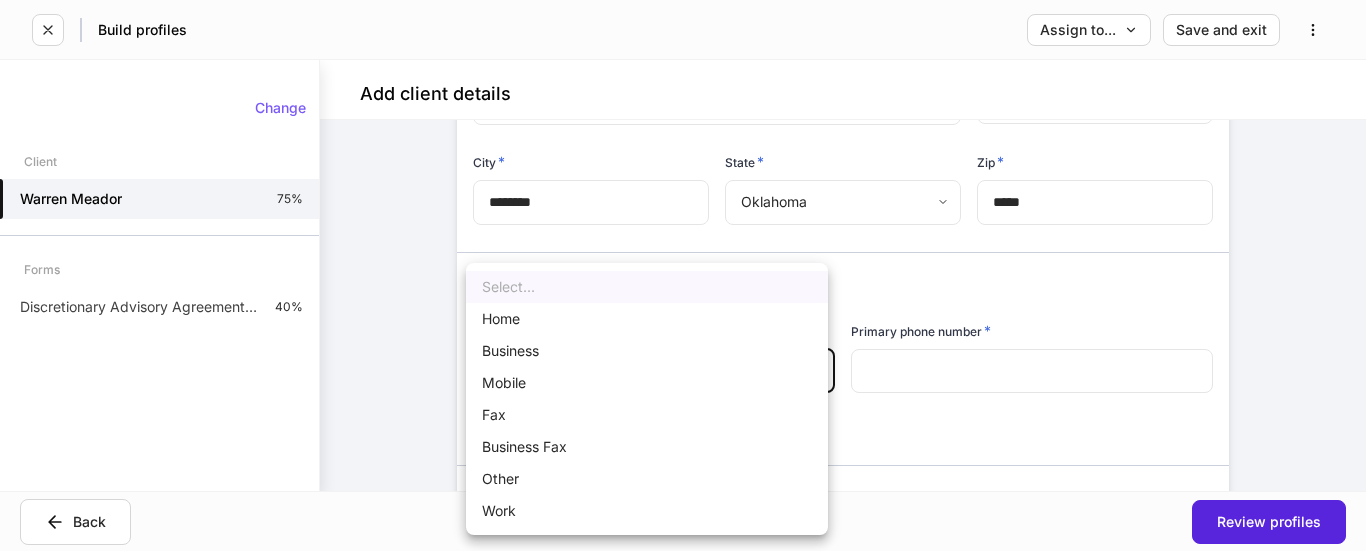 click on "**********" at bounding box center (683, 275) 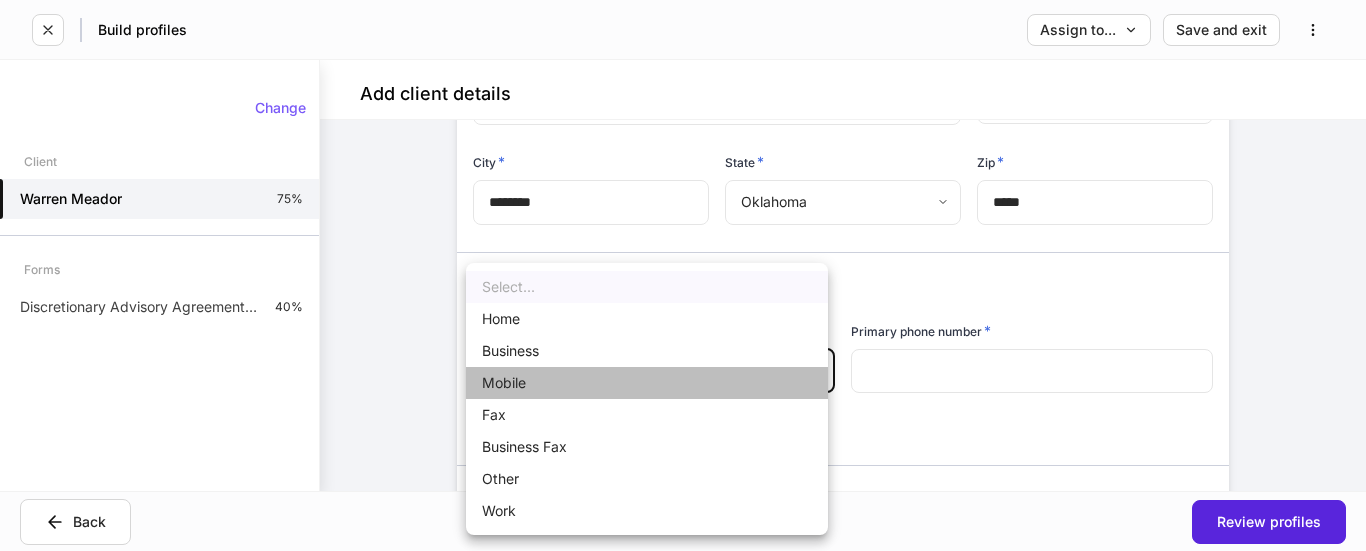 drag, startPoint x: 505, startPoint y: 378, endPoint x: 580, endPoint y: 402, distance: 78.74643 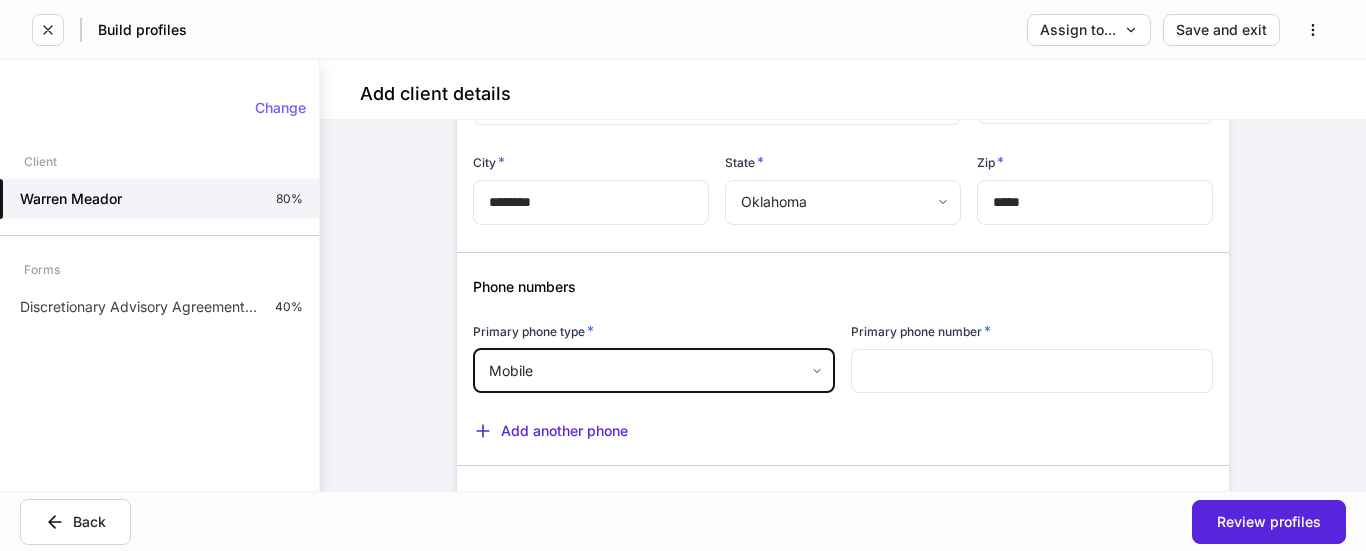 click at bounding box center [1032, 371] 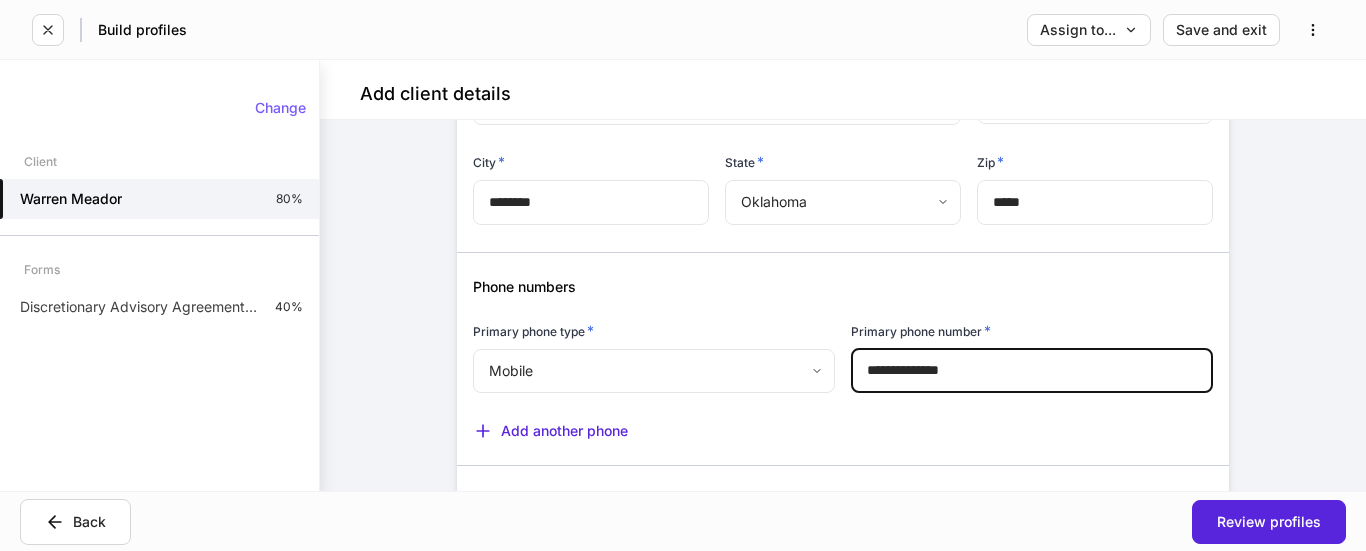 type on "**********" 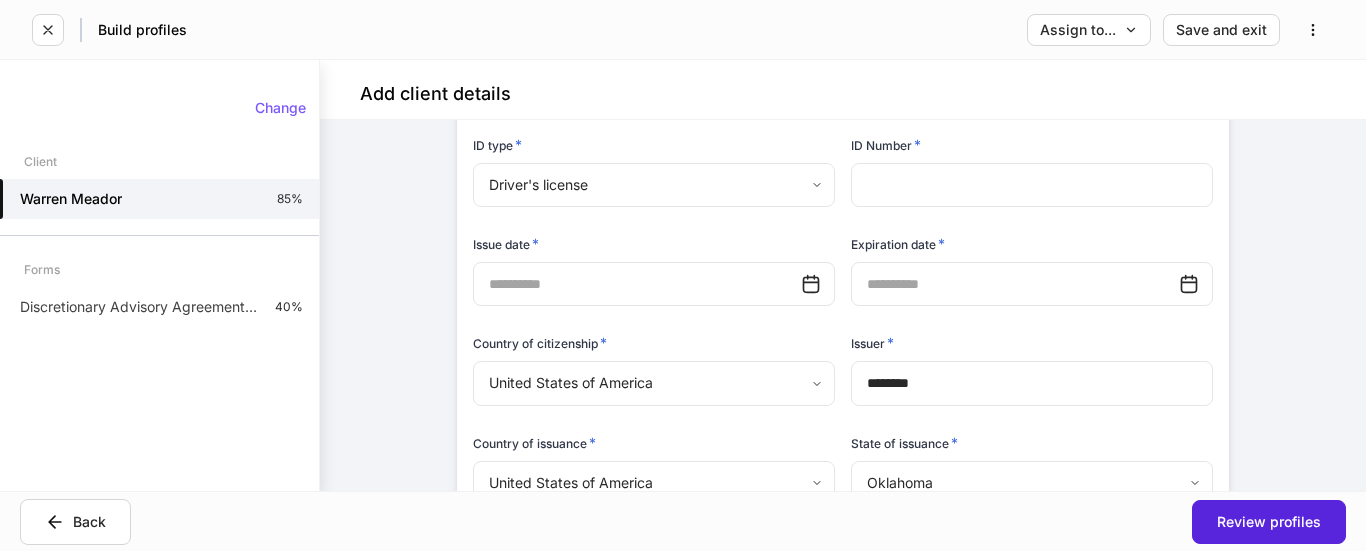 scroll, scrollTop: 405, scrollLeft: 0, axis: vertical 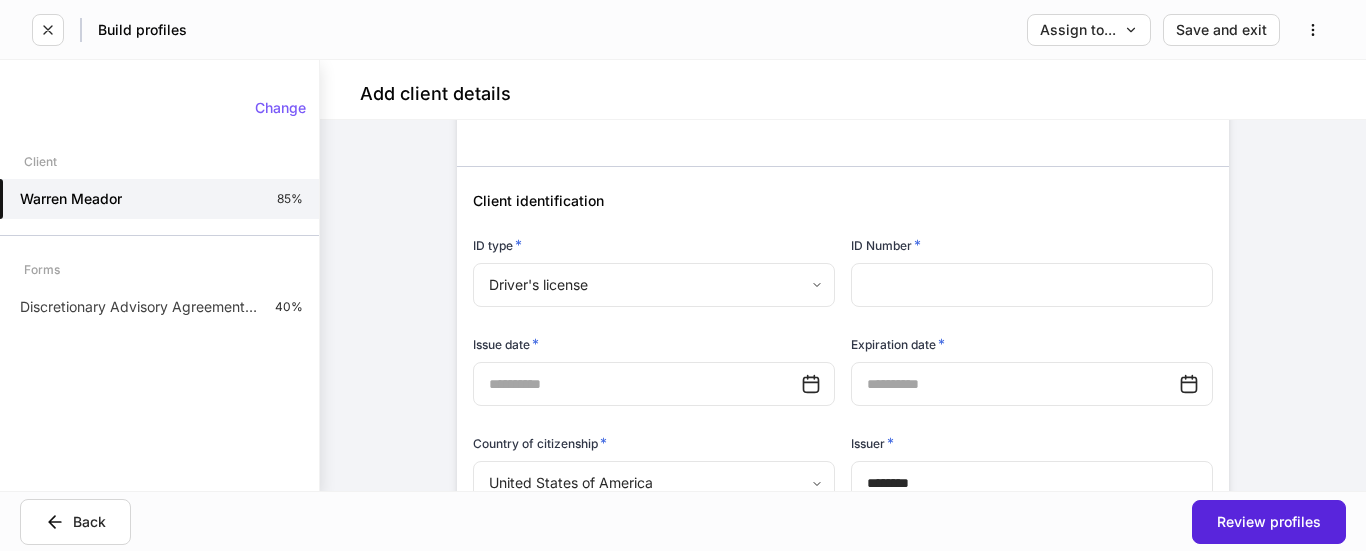click at bounding box center [637, 384] 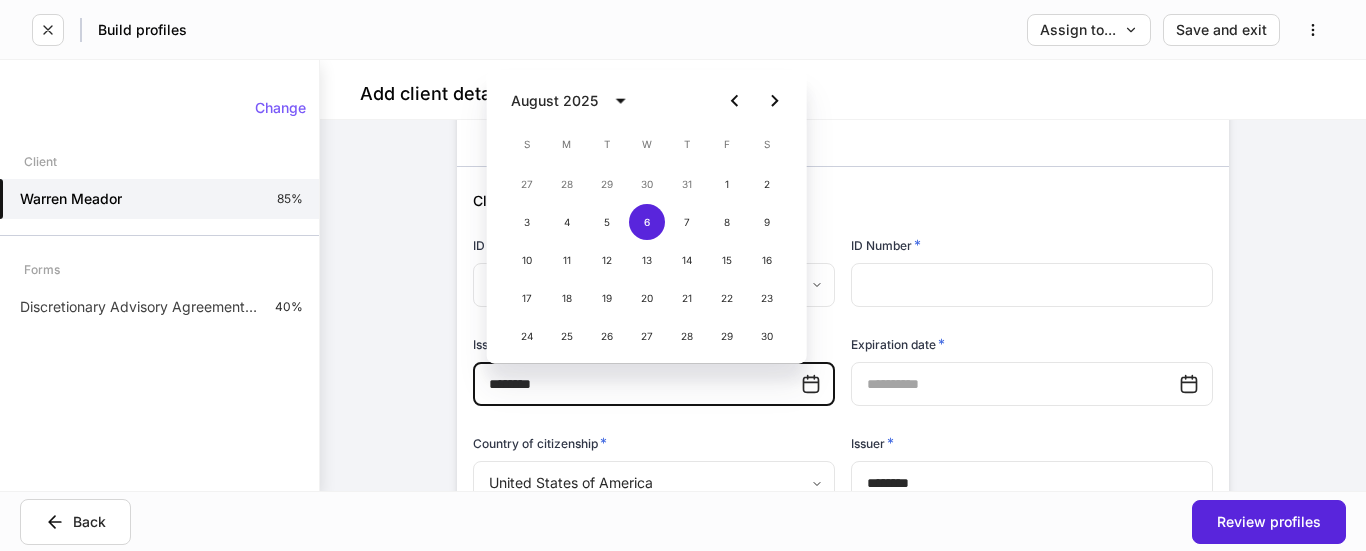type on "**********" 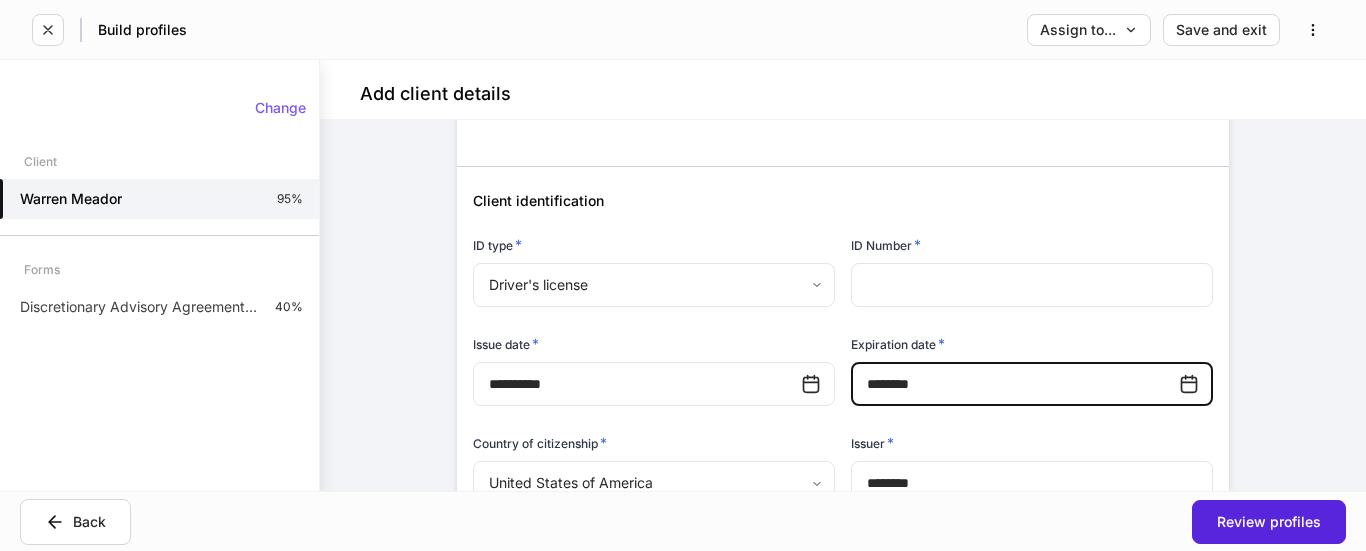 type on "**********" 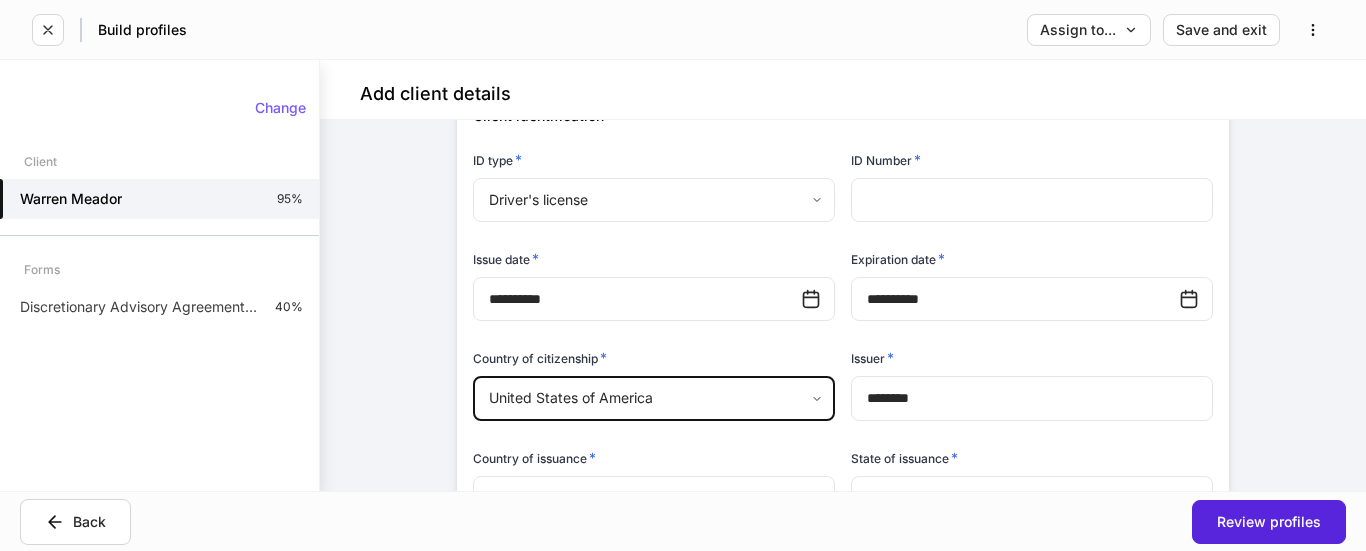 scroll, scrollTop: 500, scrollLeft: 0, axis: vertical 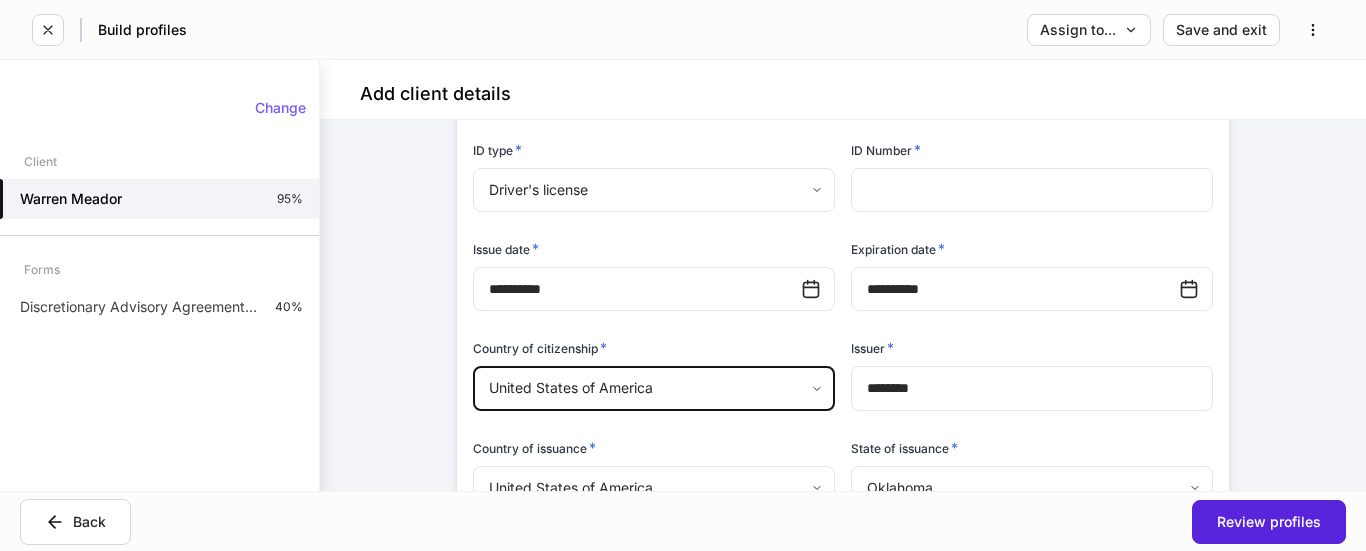 click at bounding box center [1032, 190] 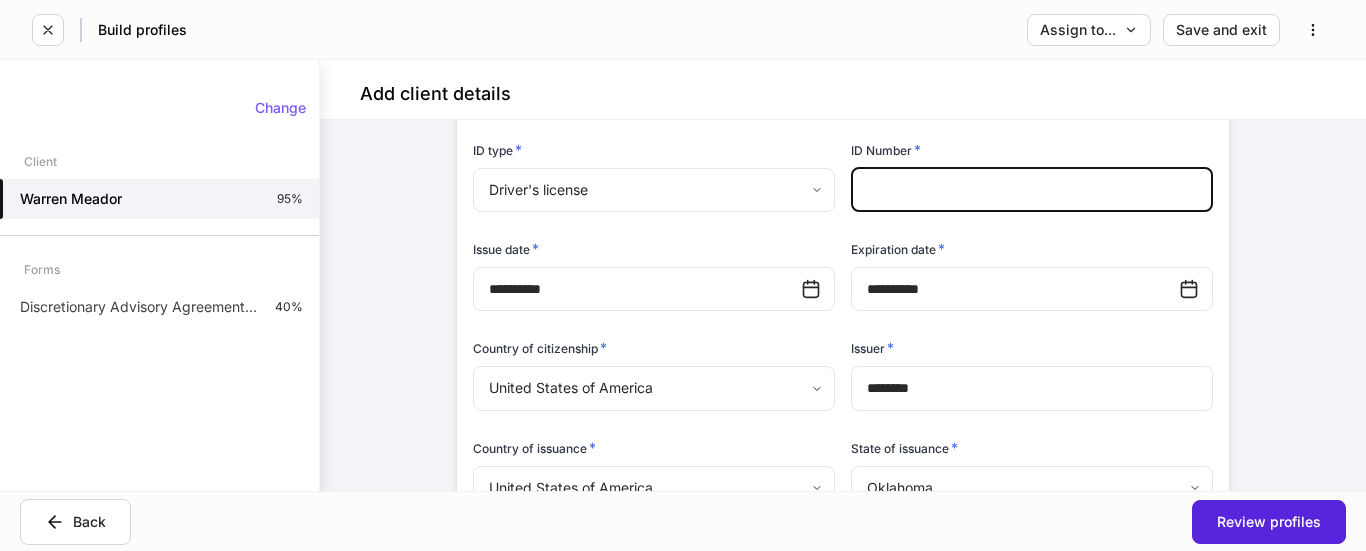type on "*" 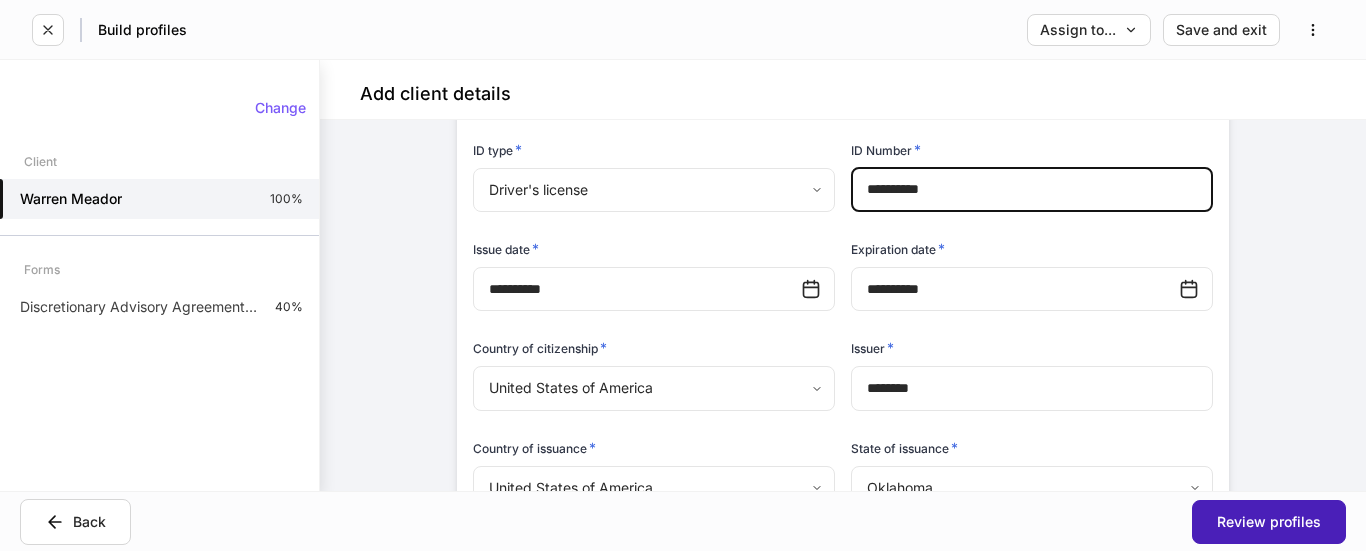 type on "**********" 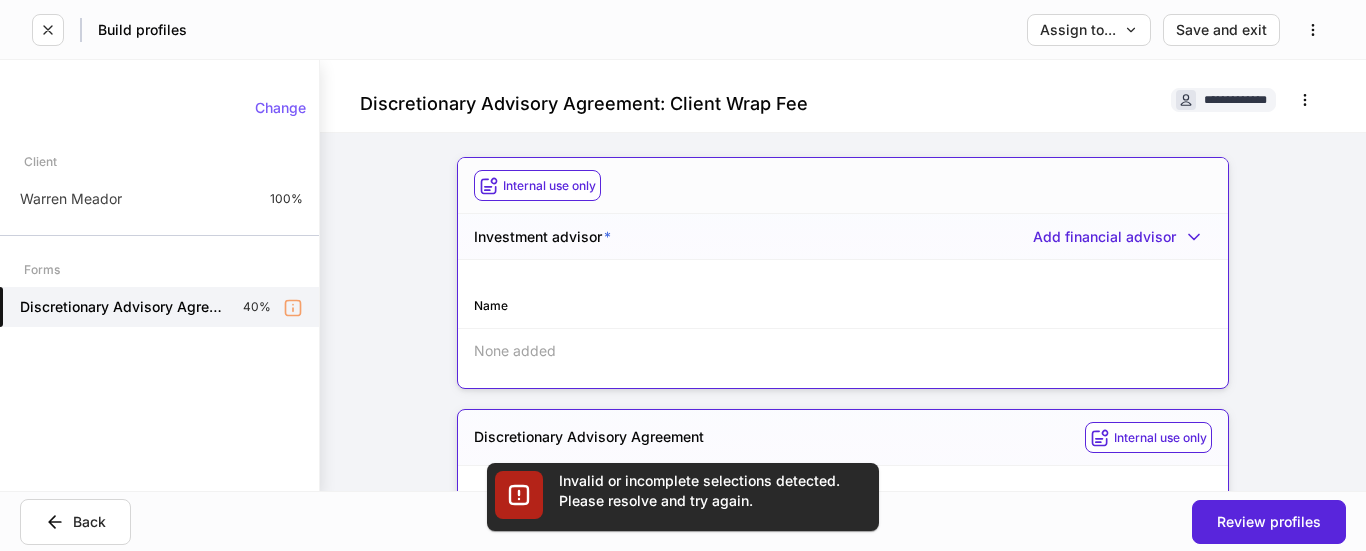 scroll, scrollTop: 5, scrollLeft: 0, axis: vertical 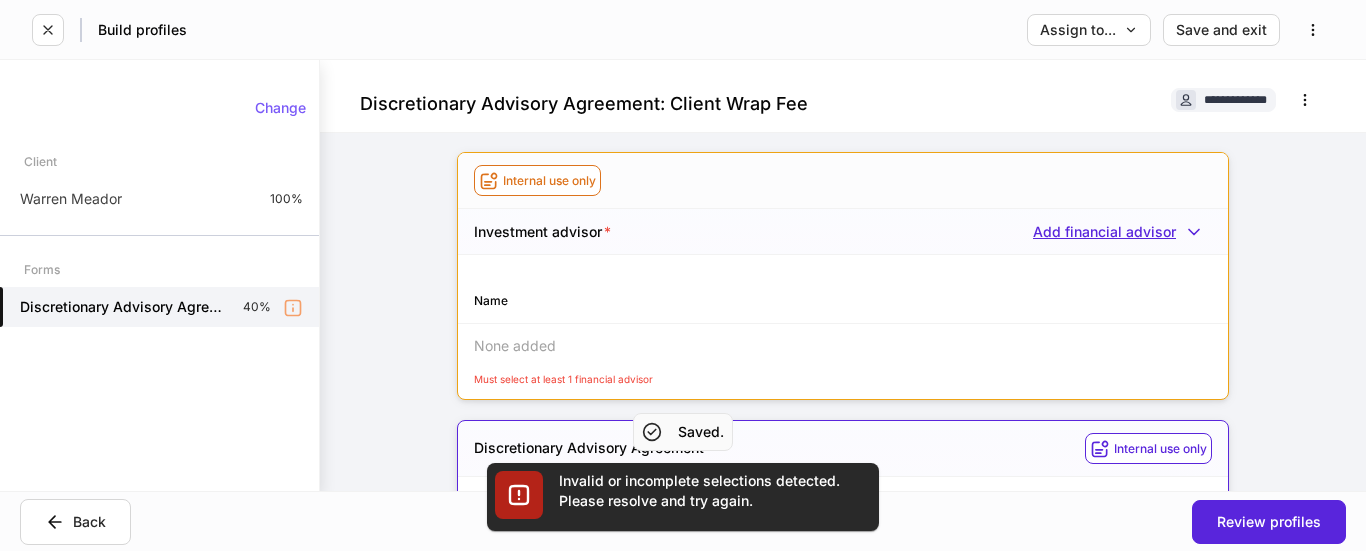 click on "Add financial advisor" at bounding box center (1122, 232) 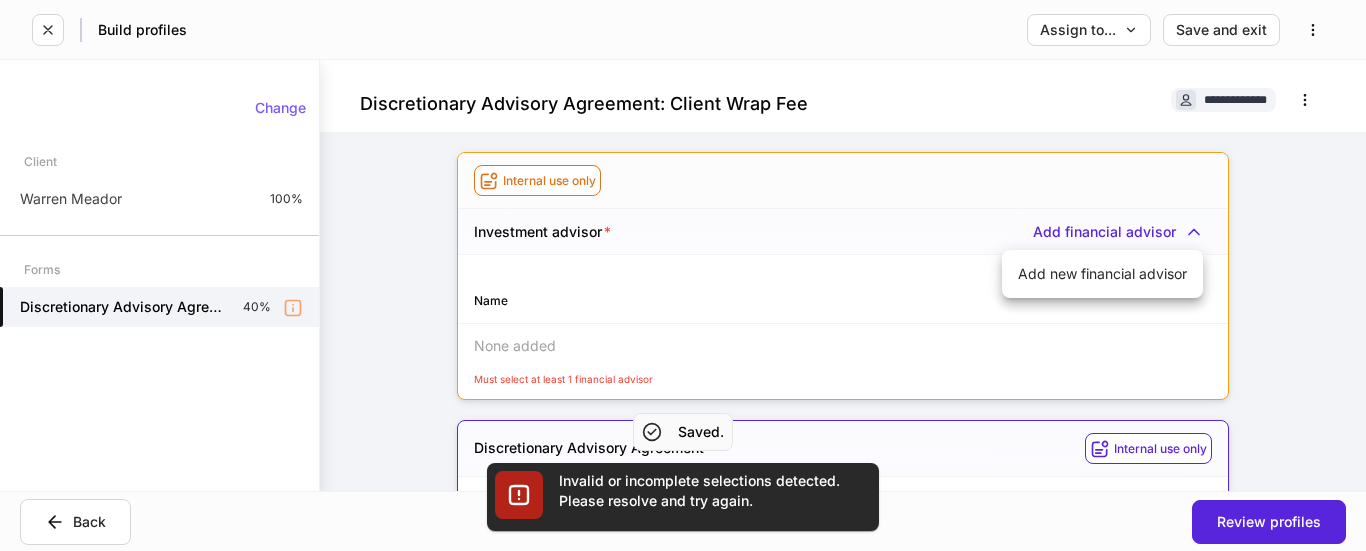 click on "Add new financial advisor" at bounding box center (1102, 274) 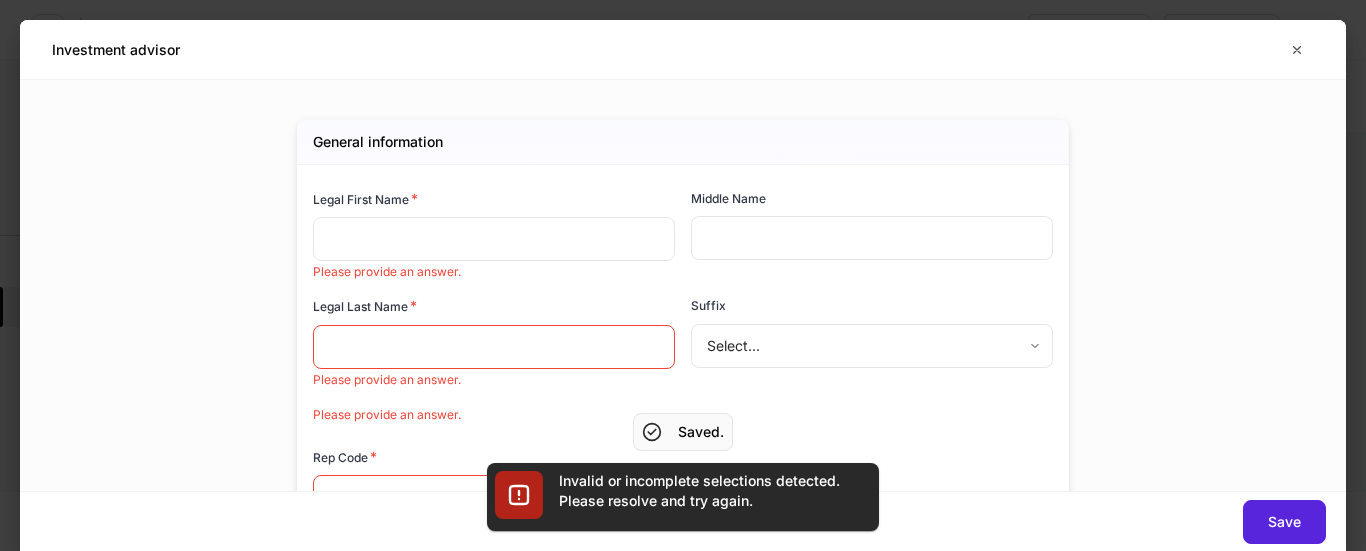 scroll, scrollTop: 8, scrollLeft: 0, axis: vertical 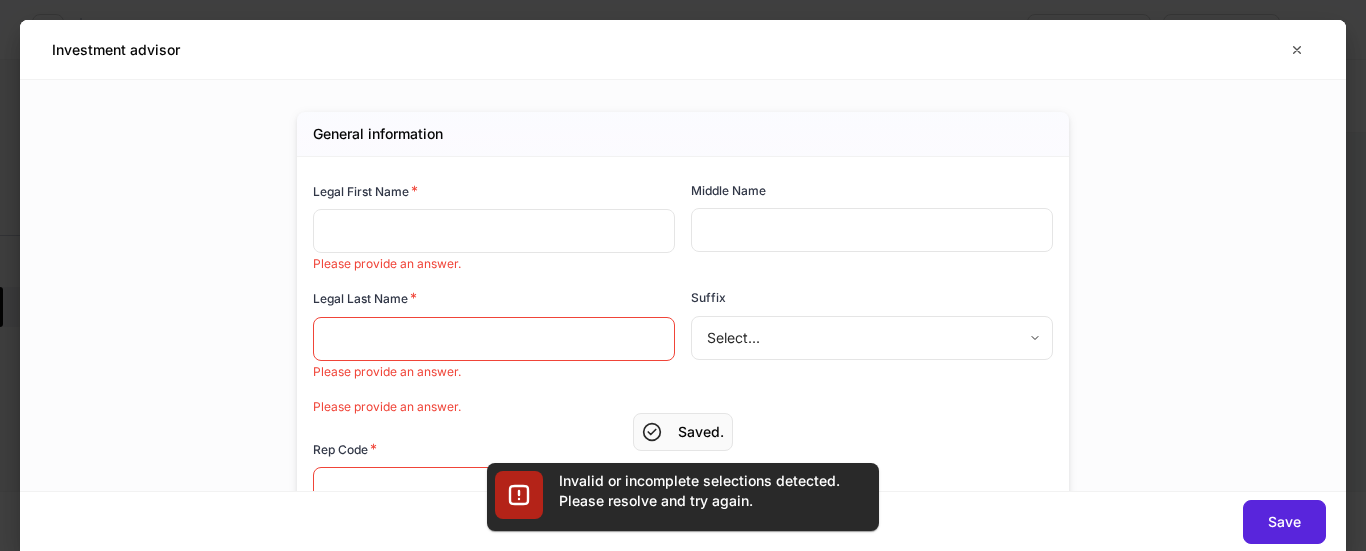 click at bounding box center (494, 231) 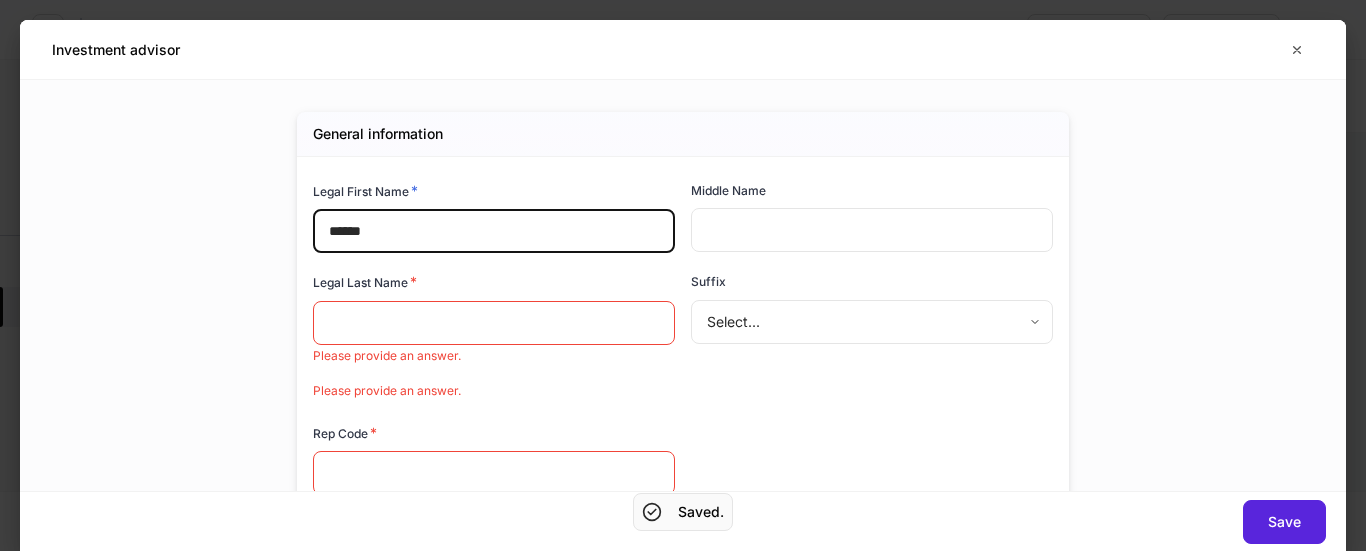 type on "******" 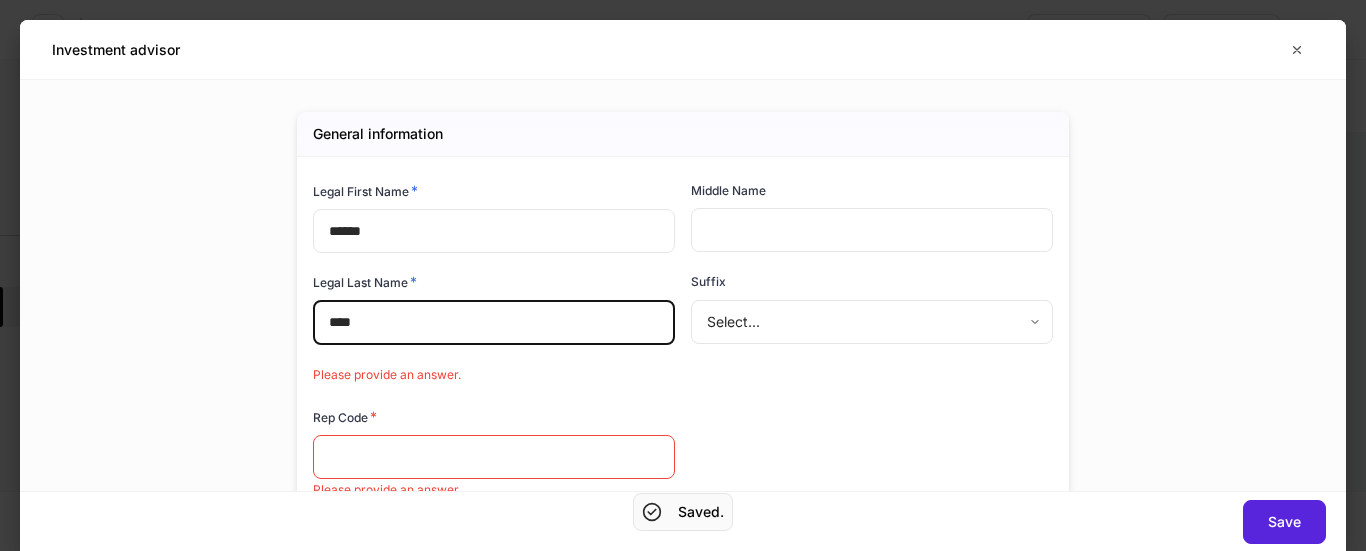 type on "****" 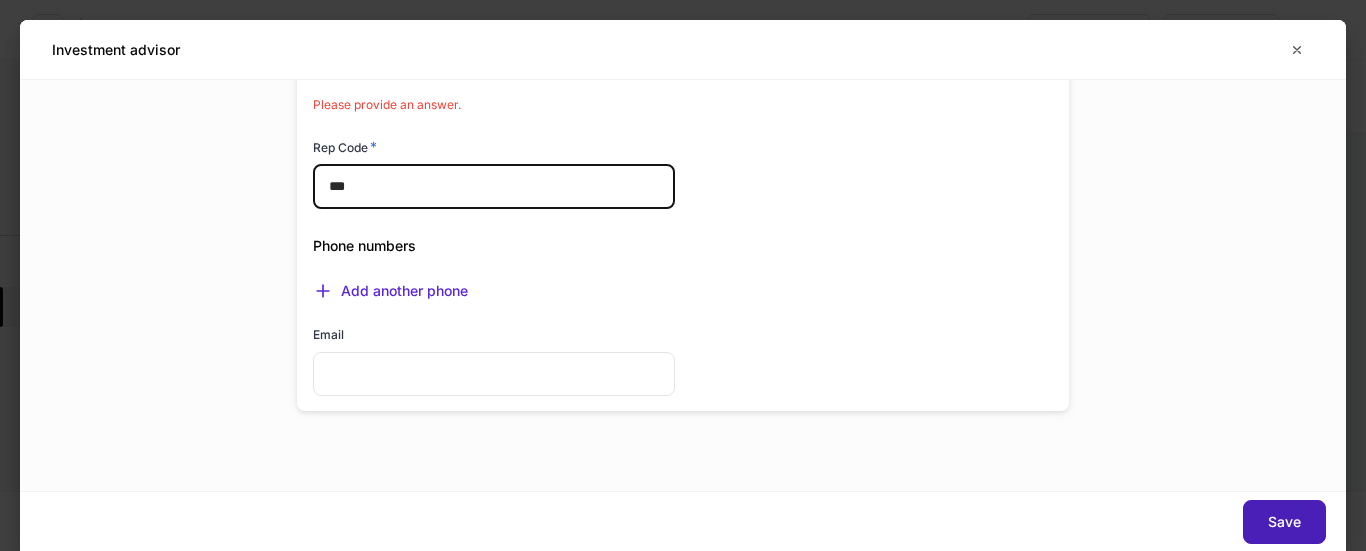 type on "***" 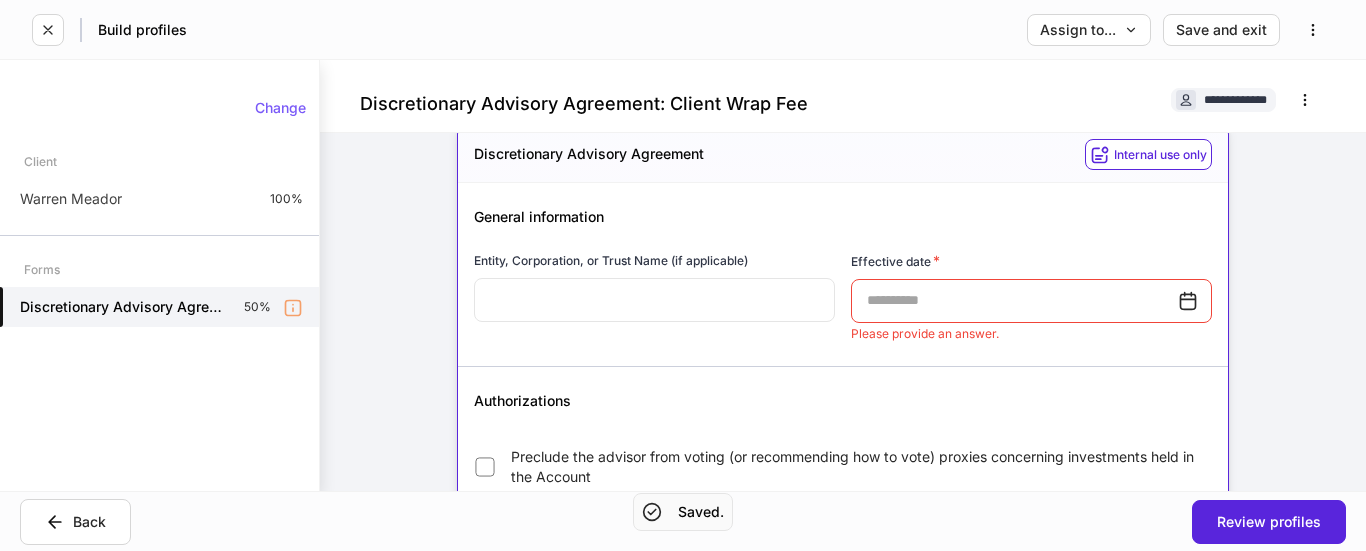 scroll, scrollTop: 305, scrollLeft: 0, axis: vertical 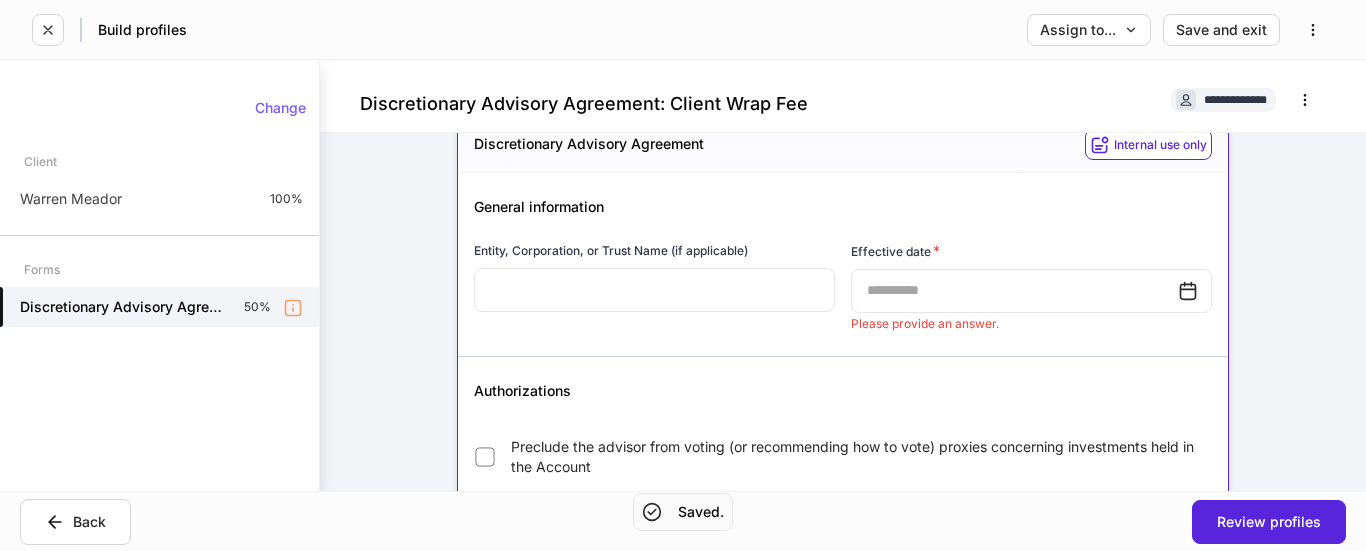 click at bounding box center [1014, 291] 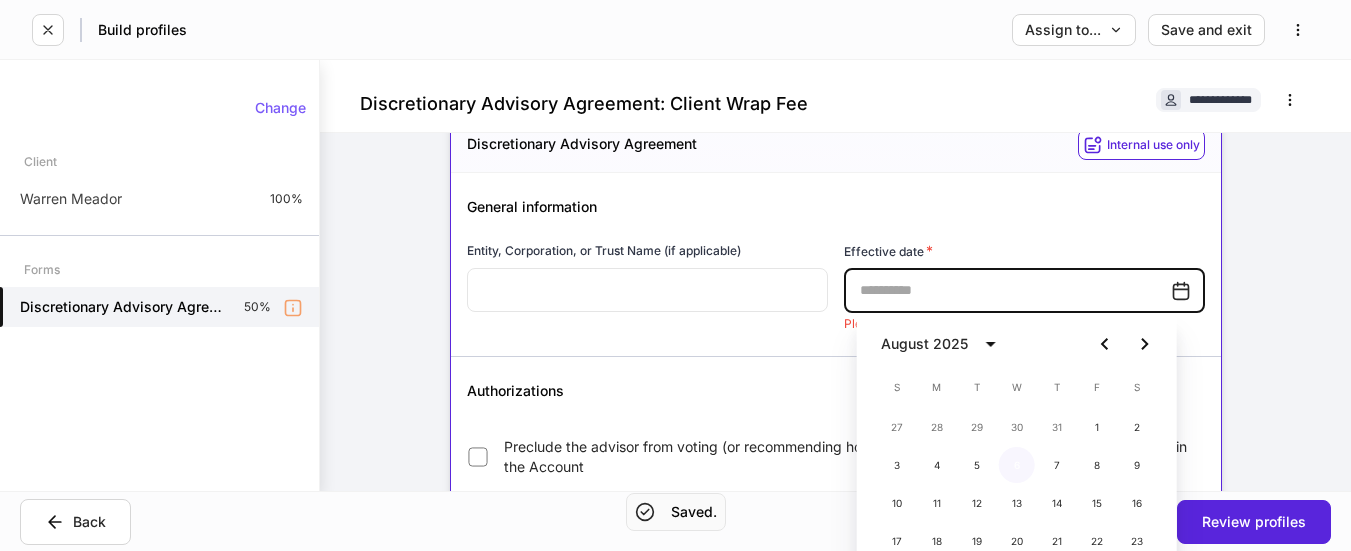 click on "6" at bounding box center (1017, 465) 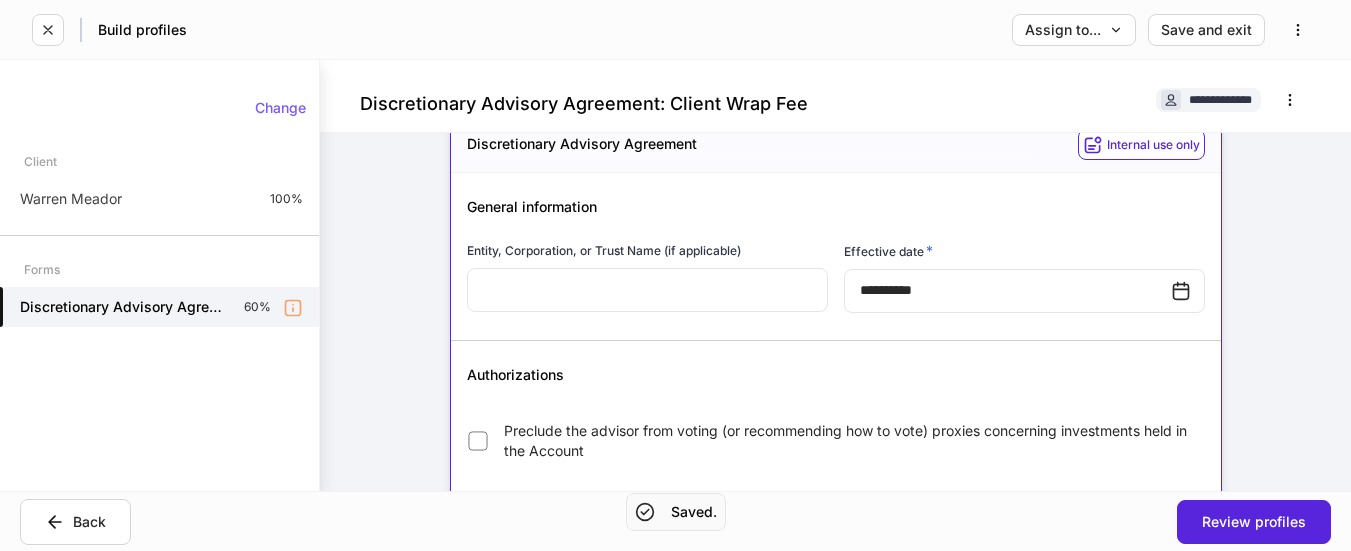 type on "**********" 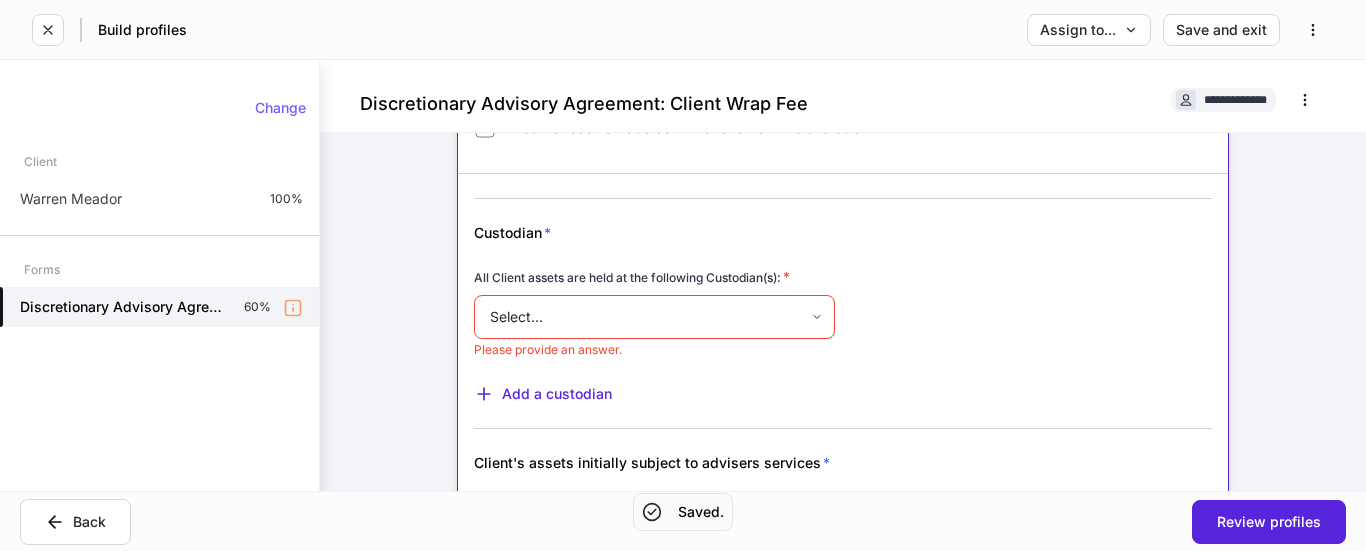 scroll, scrollTop: 705, scrollLeft: 0, axis: vertical 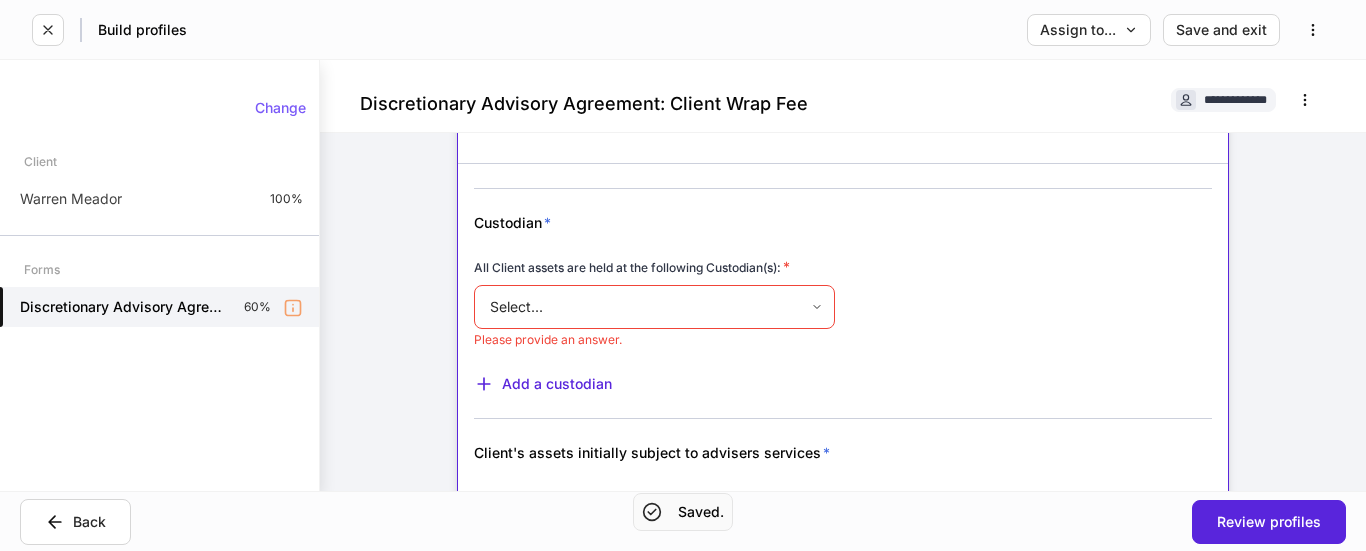click on "**********" at bounding box center [683, 275] 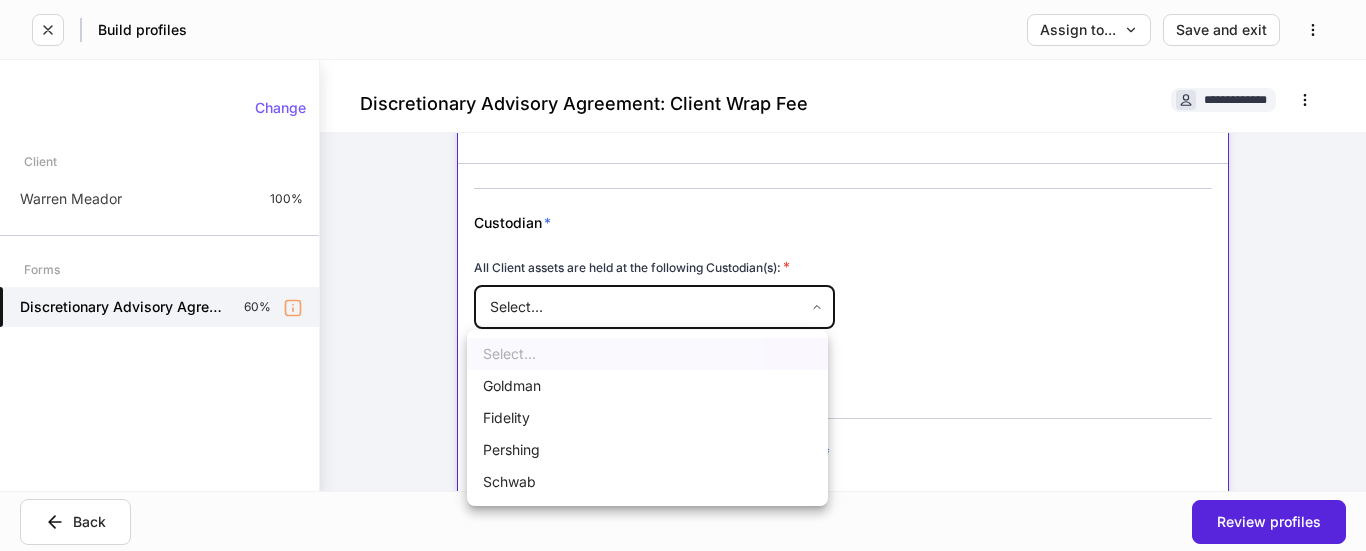 click on "Goldman" at bounding box center [647, 386] 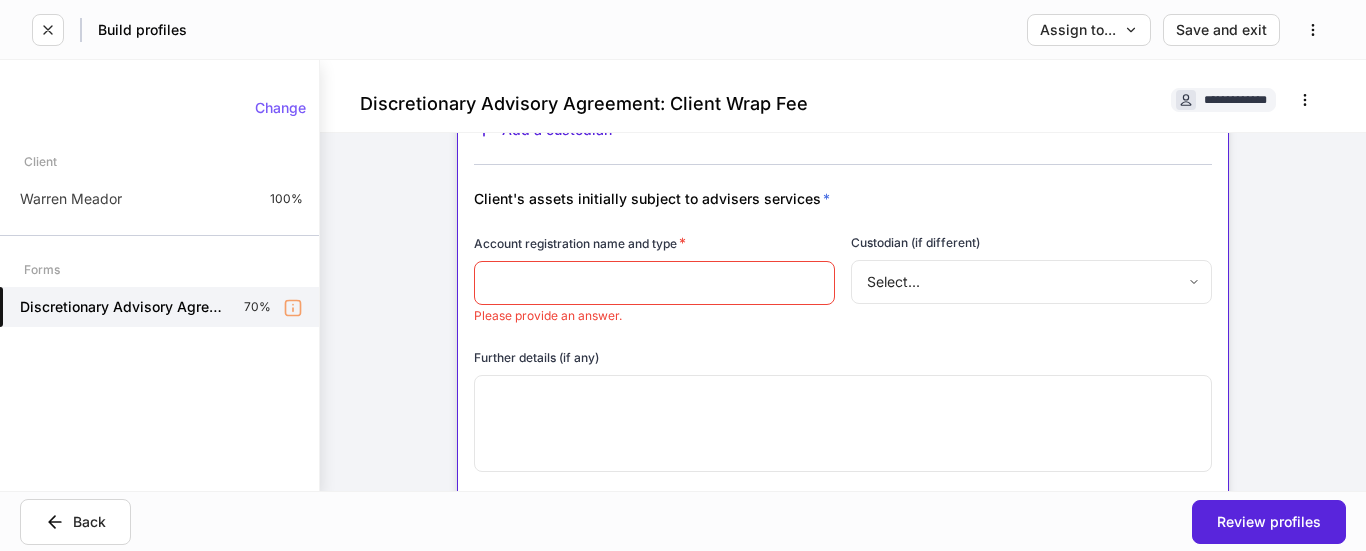 scroll, scrollTop: 1005, scrollLeft: 0, axis: vertical 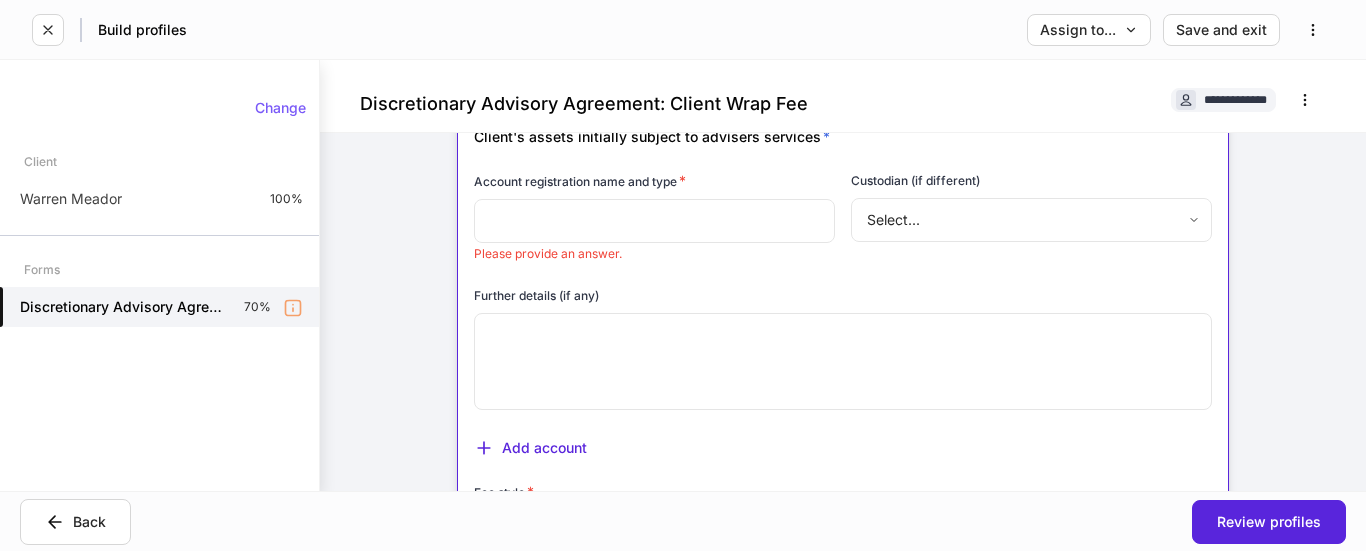 click at bounding box center [654, 221] 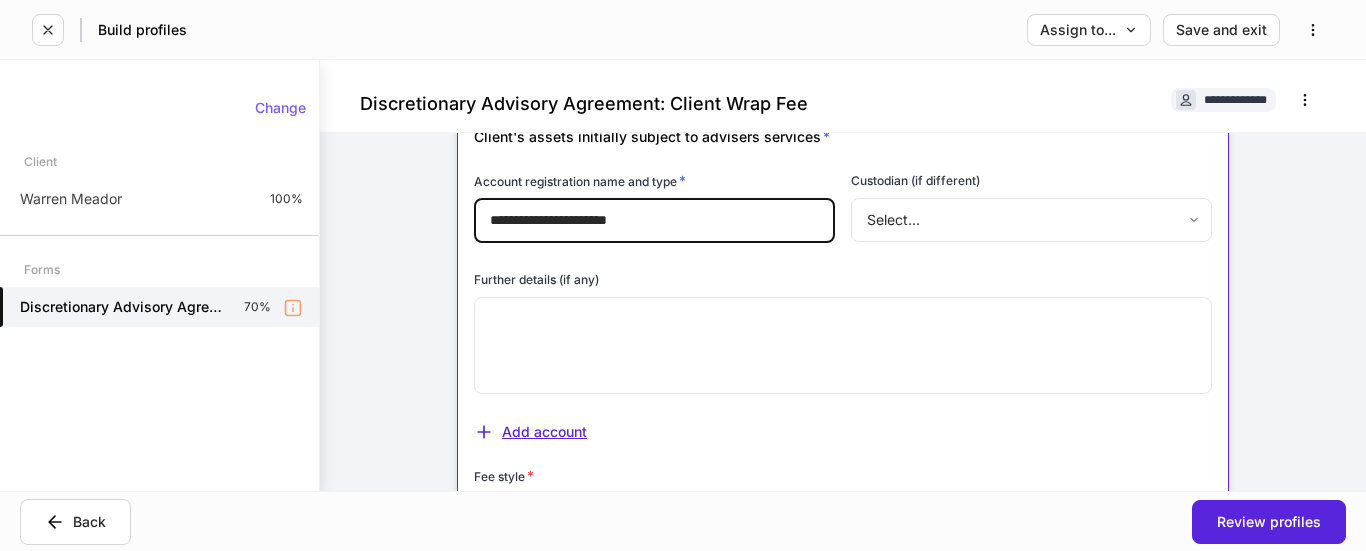 type on "**********" 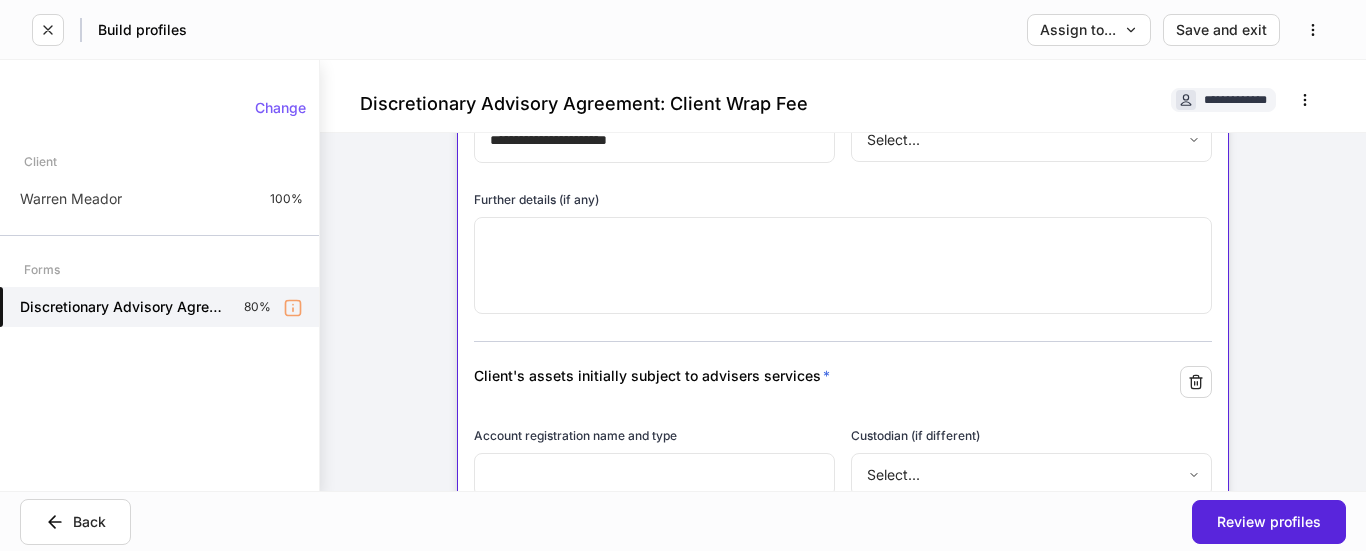 scroll, scrollTop: 1205, scrollLeft: 0, axis: vertical 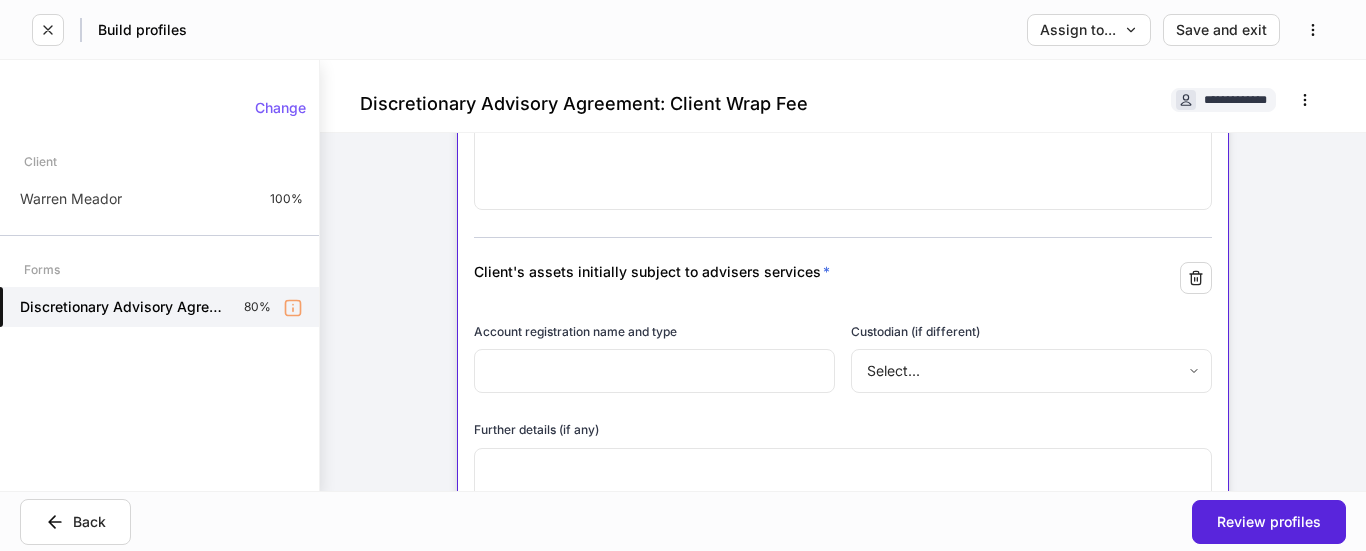 click at bounding box center [654, 371] 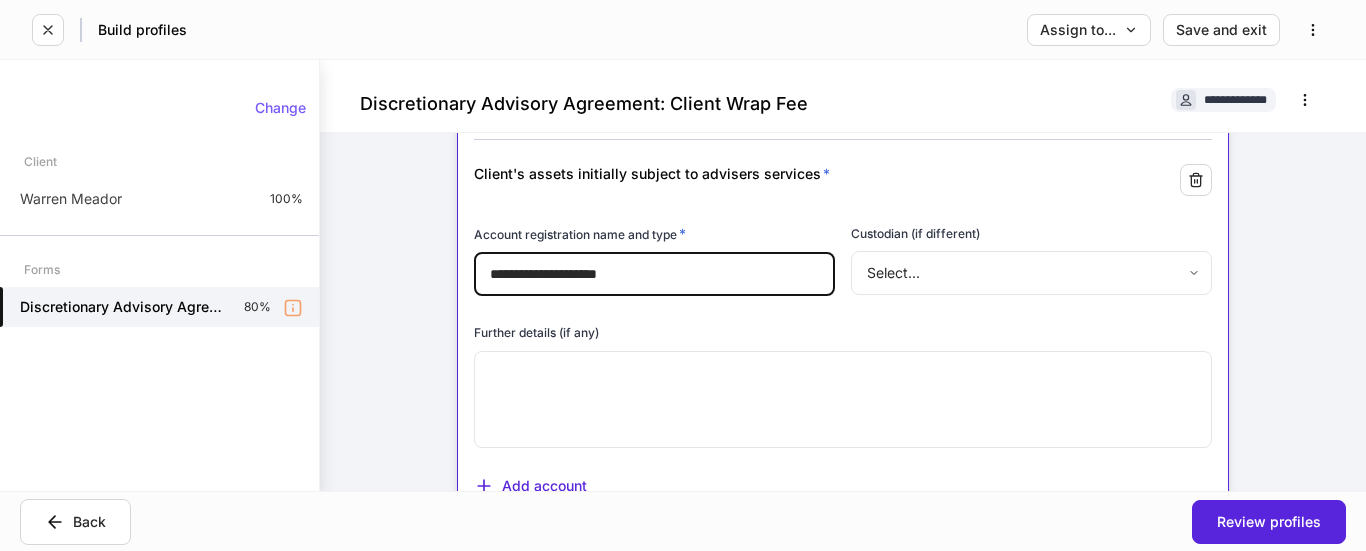 scroll, scrollTop: 1405, scrollLeft: 0, axis: vertical 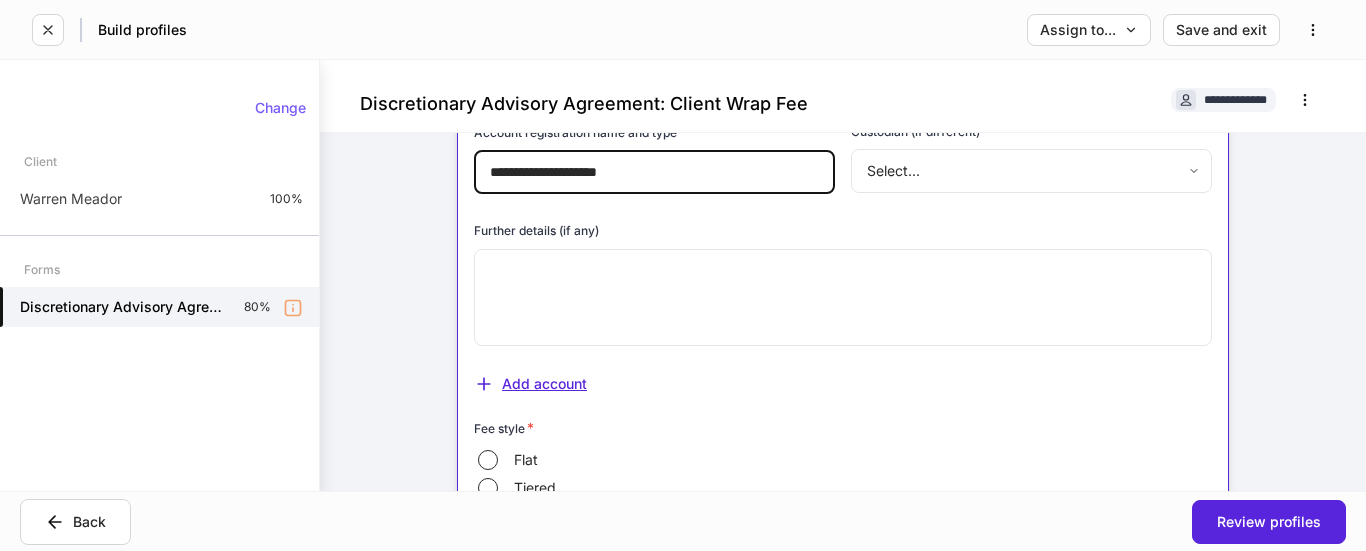 type on "**********" 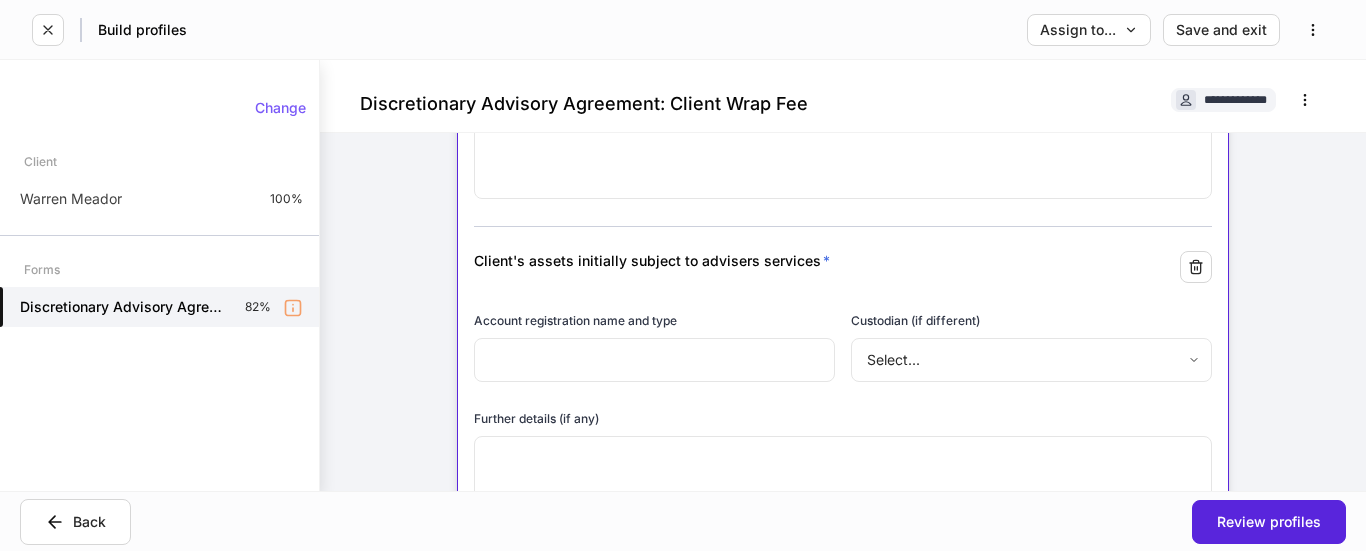 scroll, scrollTop: 1605, scrollLeft: 0, axis: vertical 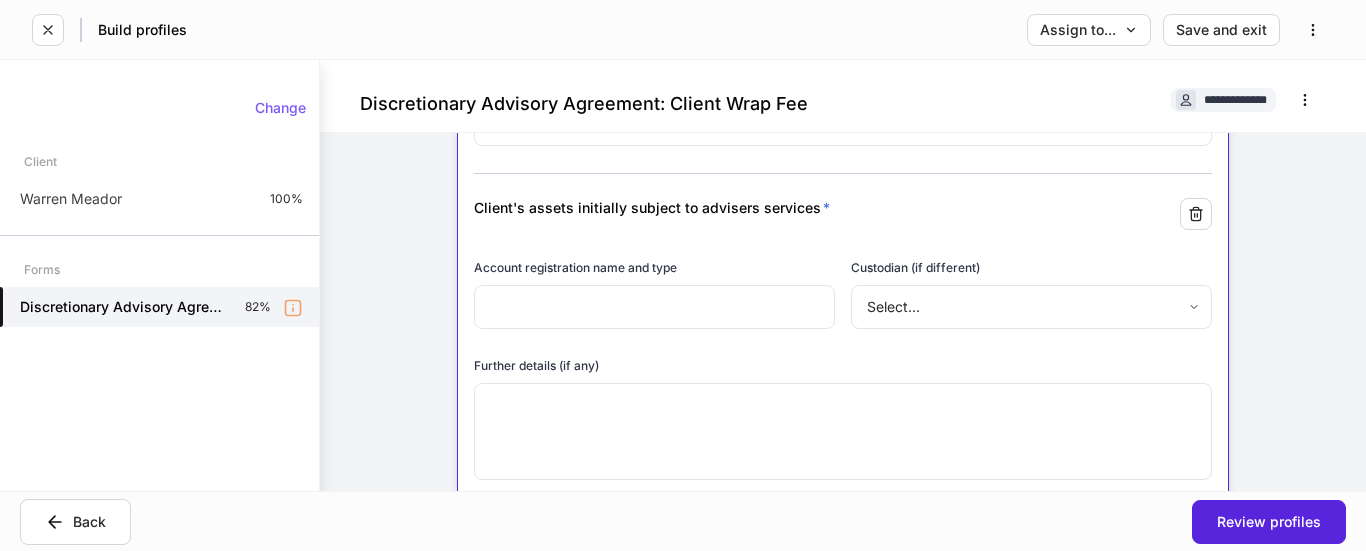 click at bounding box center [654, 307] 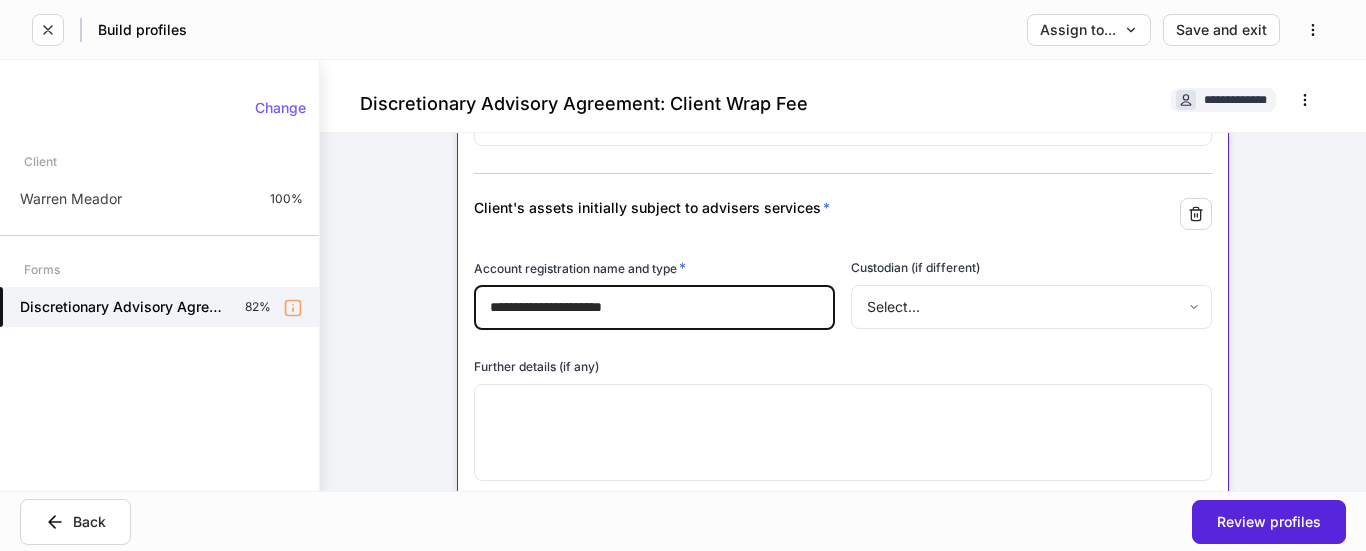 type on "**********" 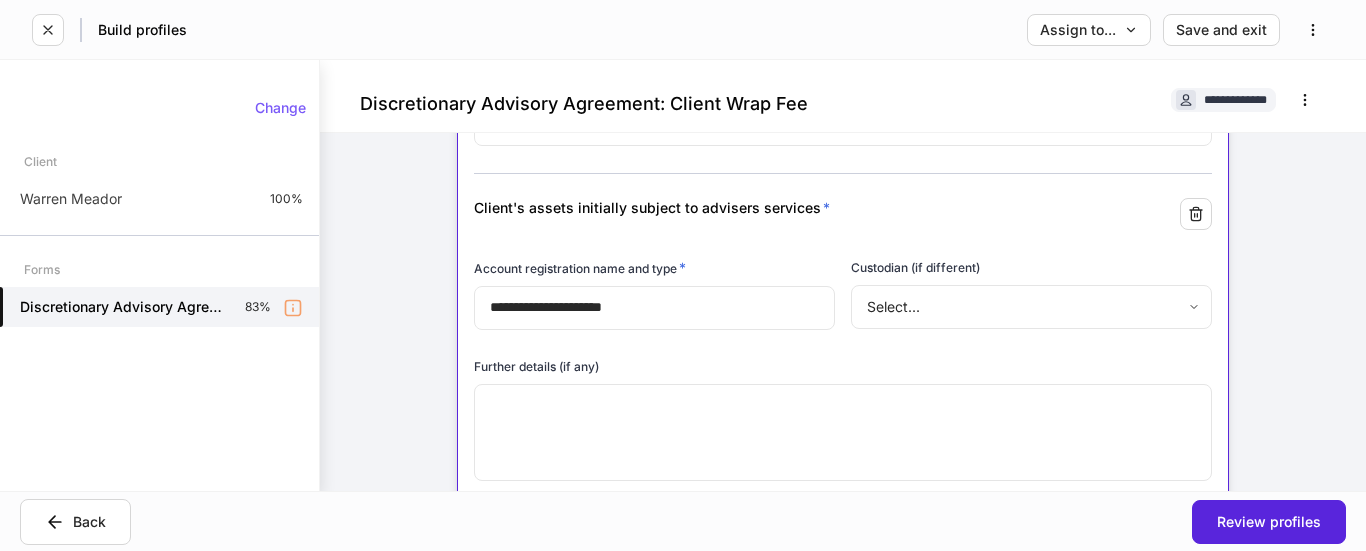 click on "**********" at bounding box center [646, 283] 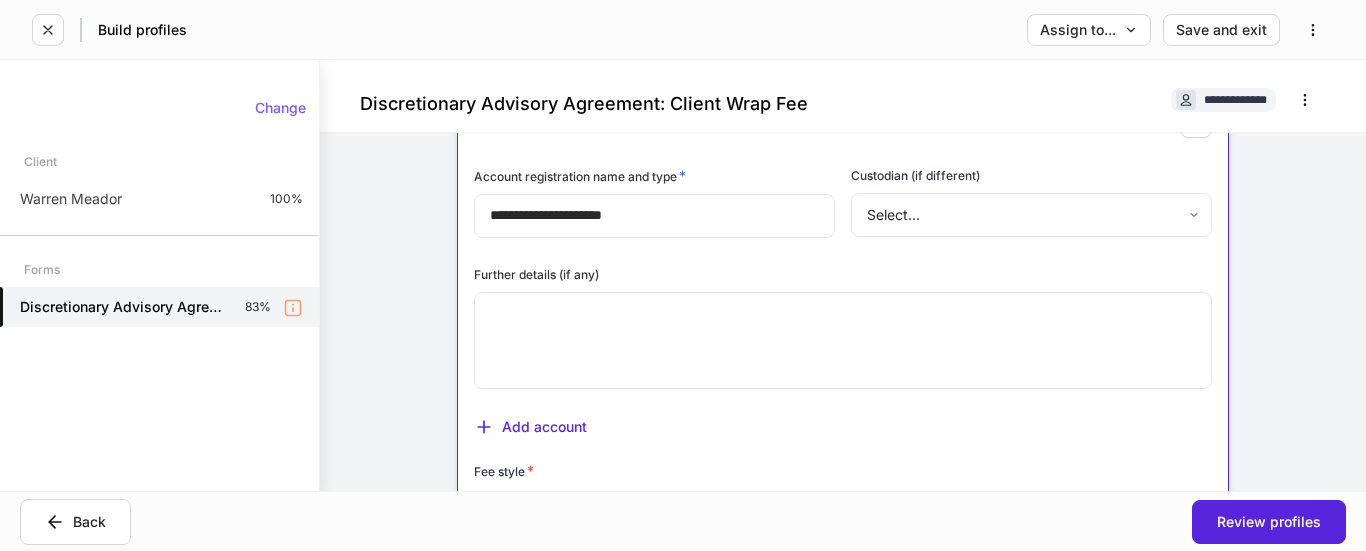 scroll, scrollTop: 1805, scrollLeft: 0, axis: vertical 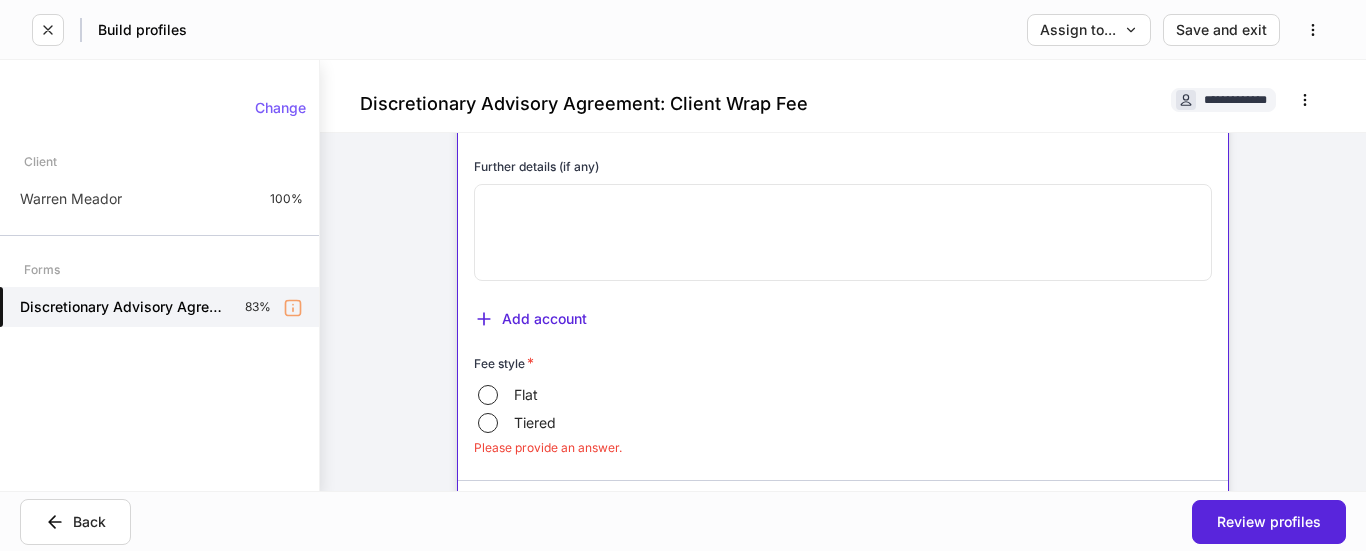 click on "Flat" at bounding box center (526, 395) 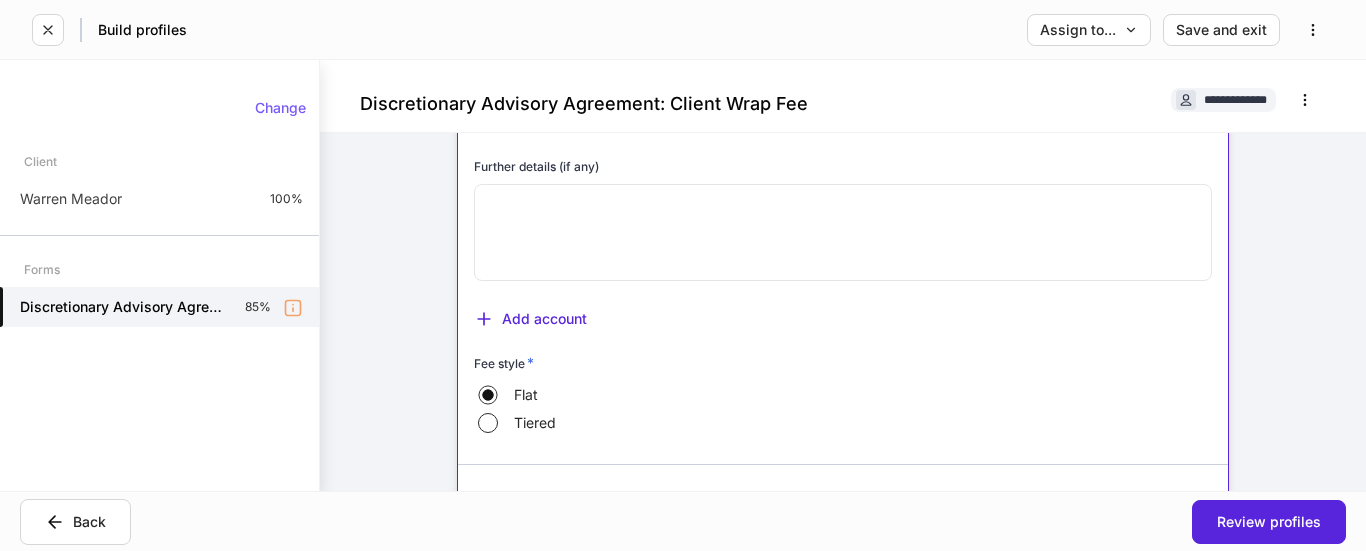 scroll, scrollTop: 2005, scrollLeft: 0, axis: vertical 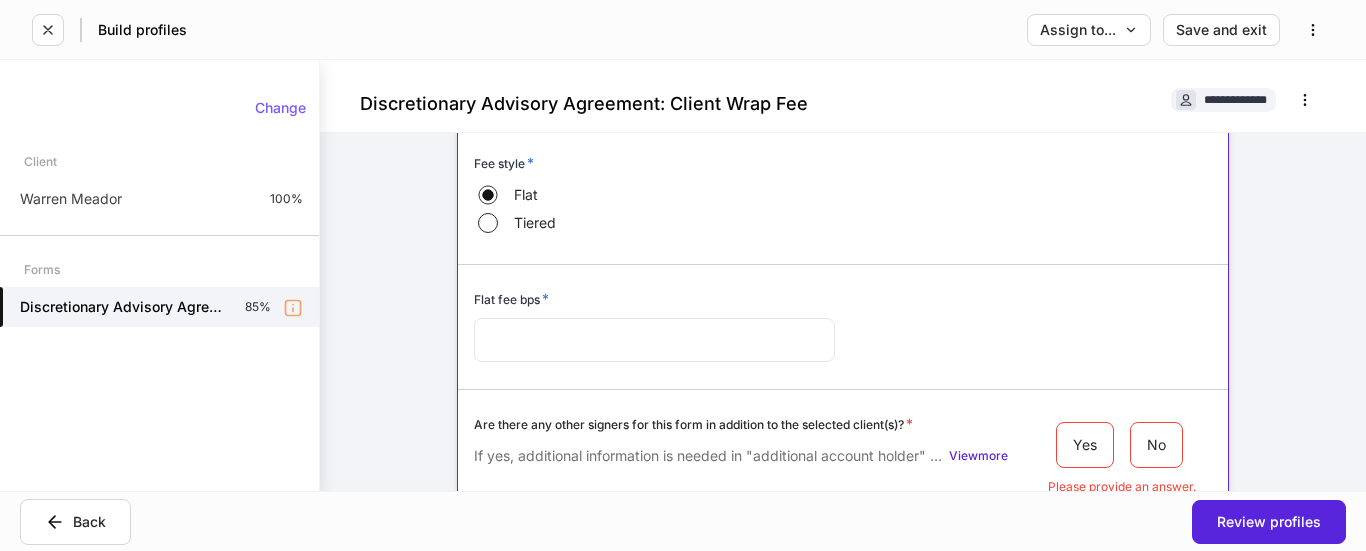 click at bounding box center [654, 340] 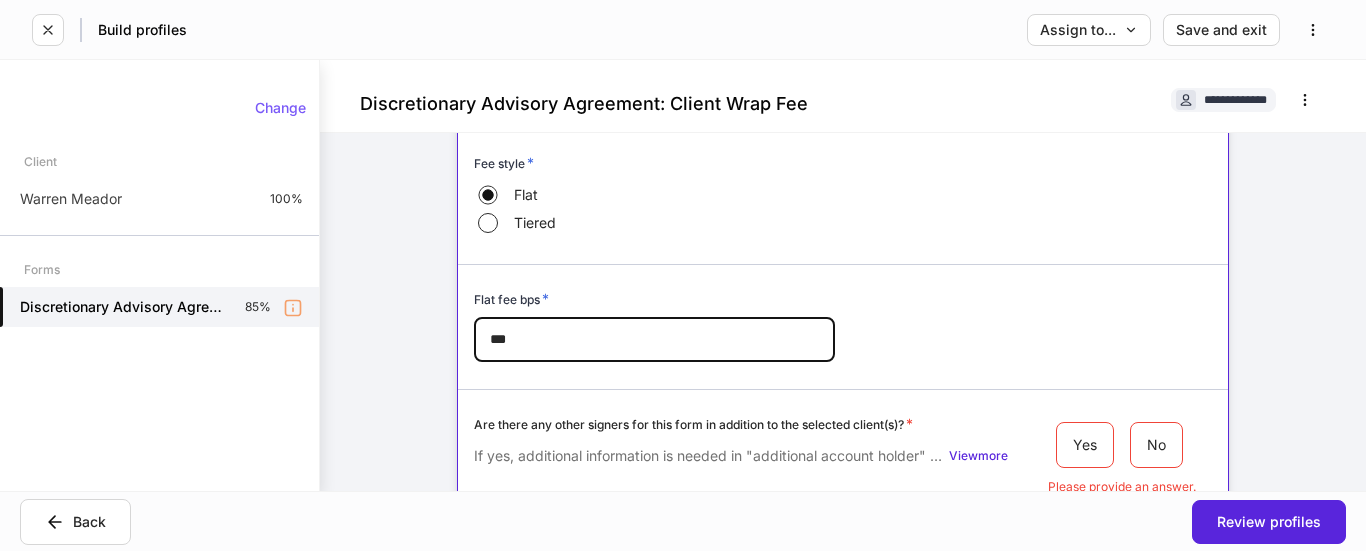 type on "***" 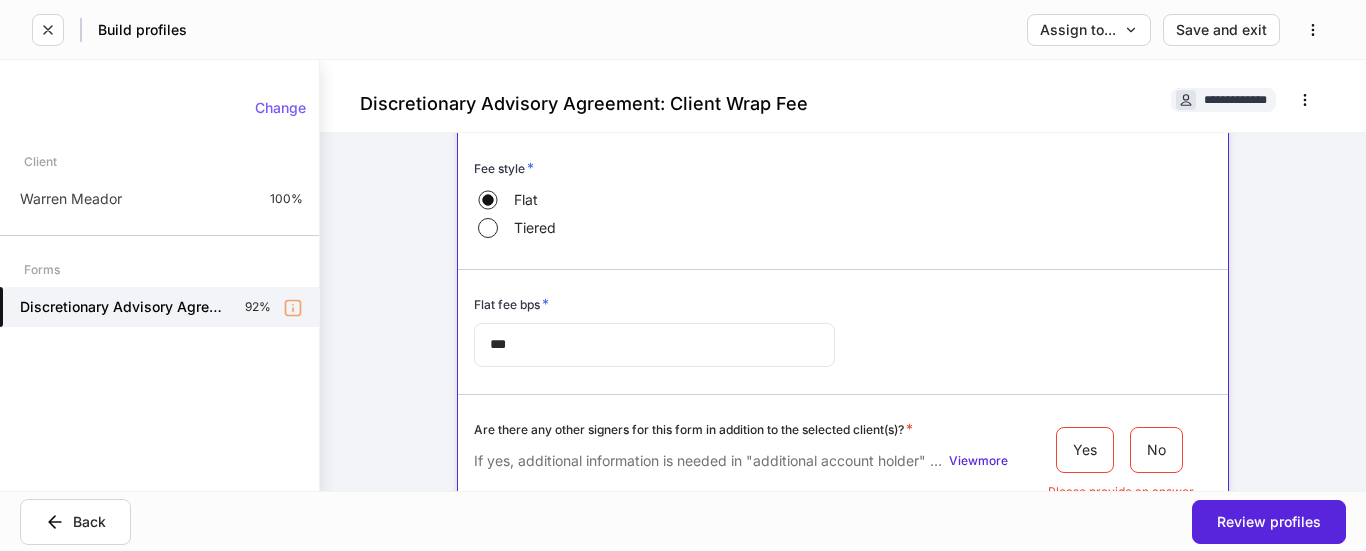 scroll, scrollTop: 2088, scrollLeft: 0, axis: vertical 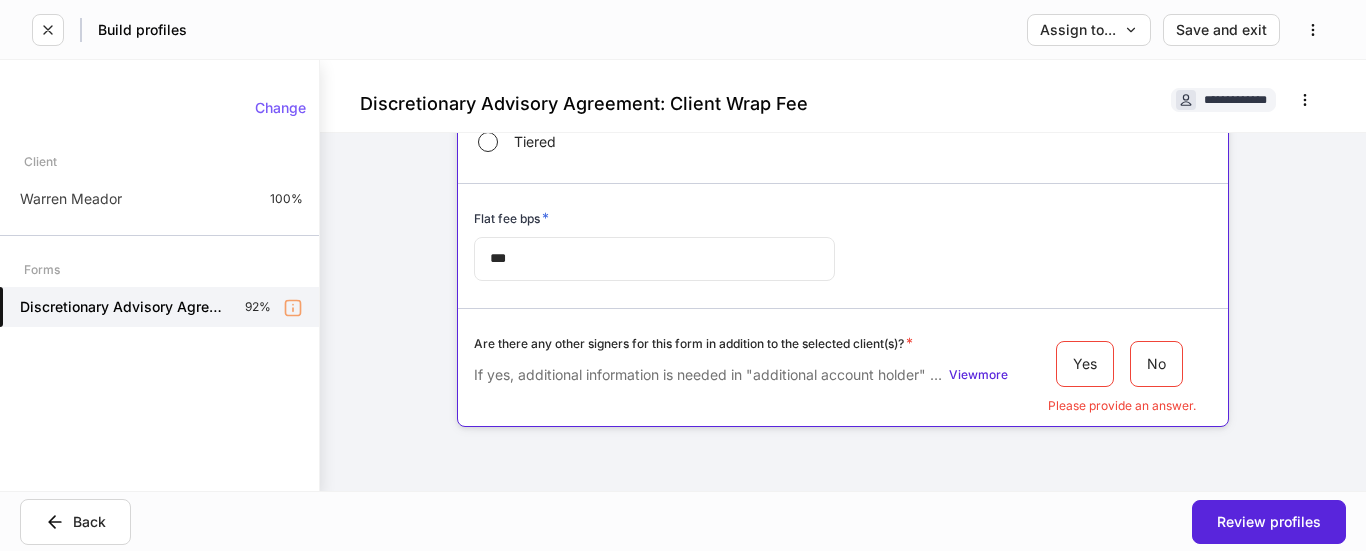 click on "**********" at bounding box center [835, -597] 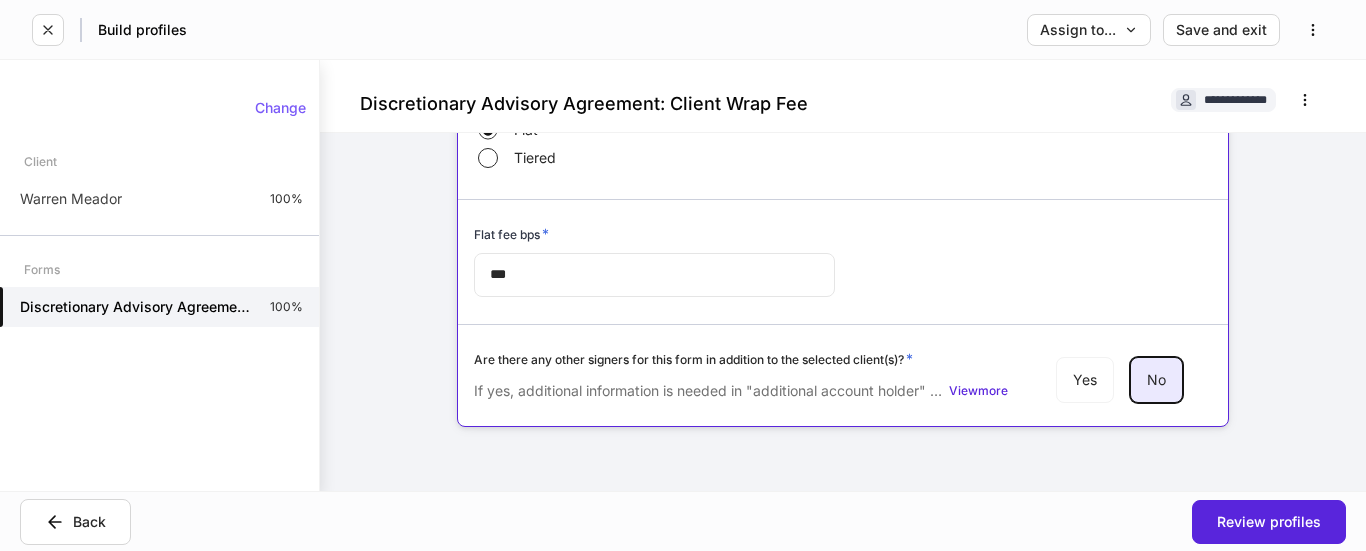 scroll, scrollTop: 2072, scrollLeft: 0, axis: vertical 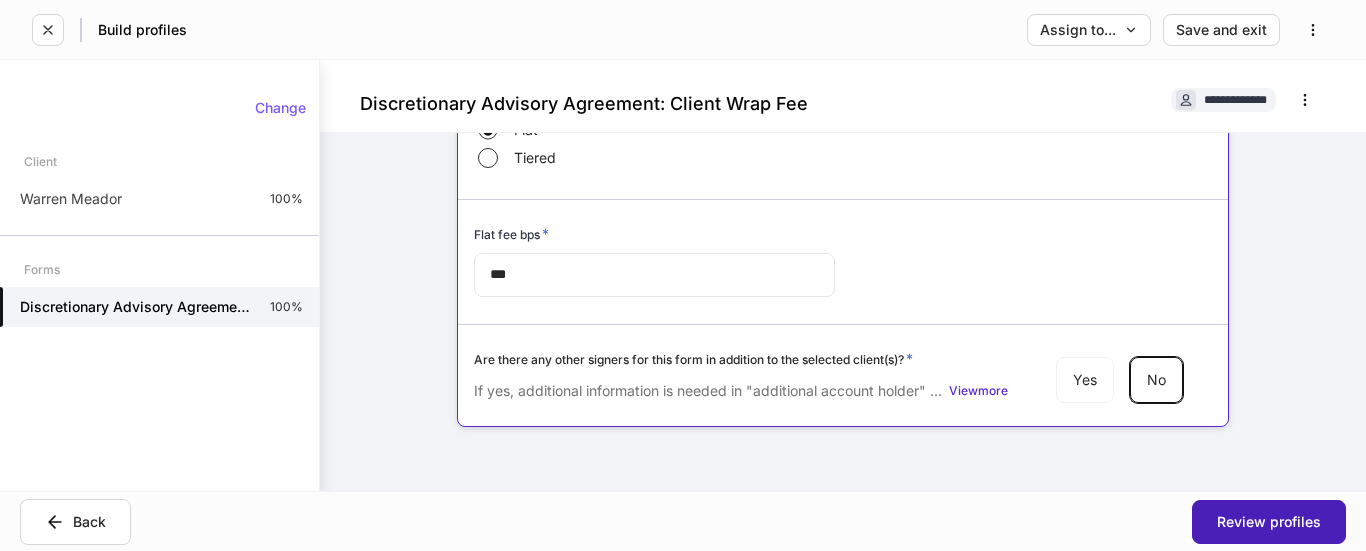 click on "Review profiles" at bounding box center [1269, 522] 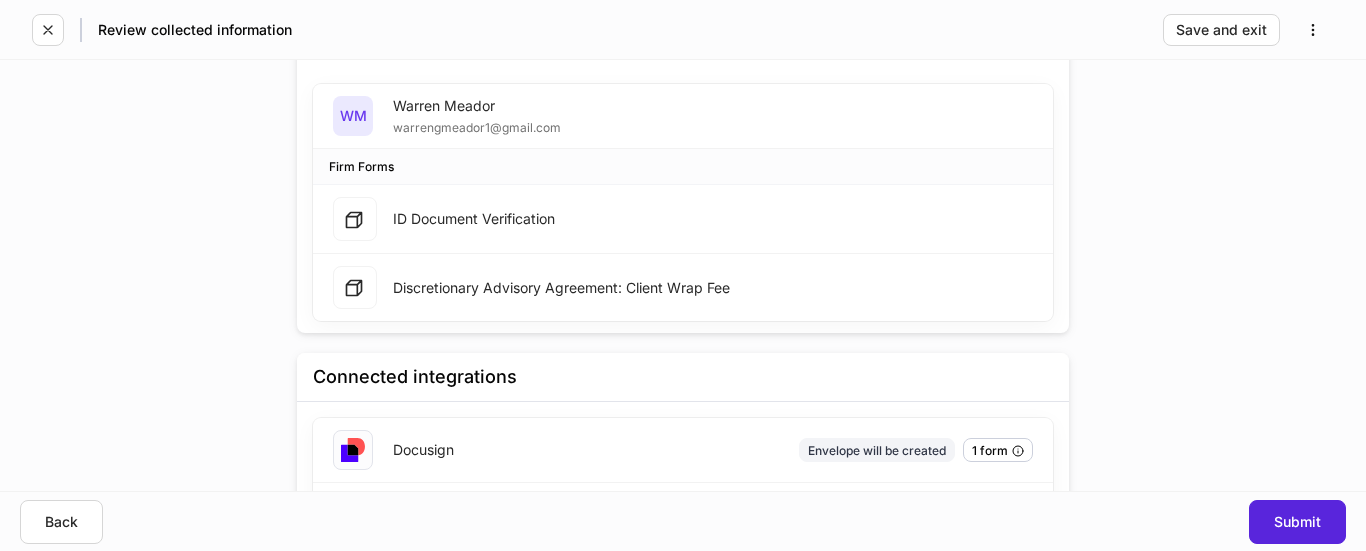 scroll, scrollTop: 294, scrollLeft: 0, axis: vertical 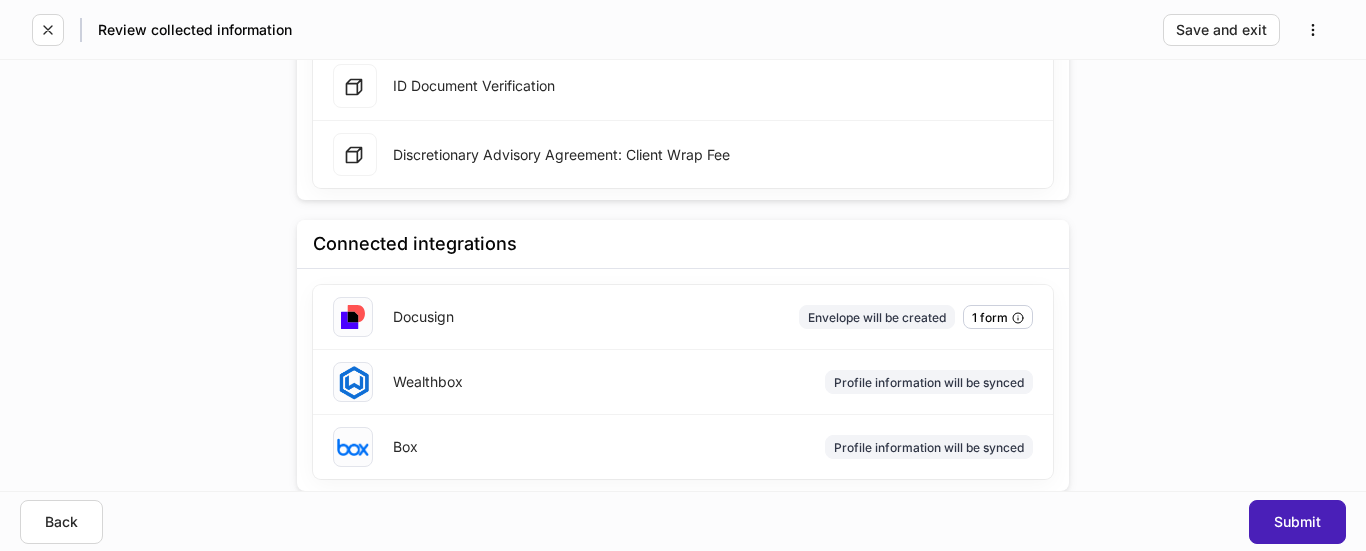 click on "Submit" at bounding box center (1297, 522) 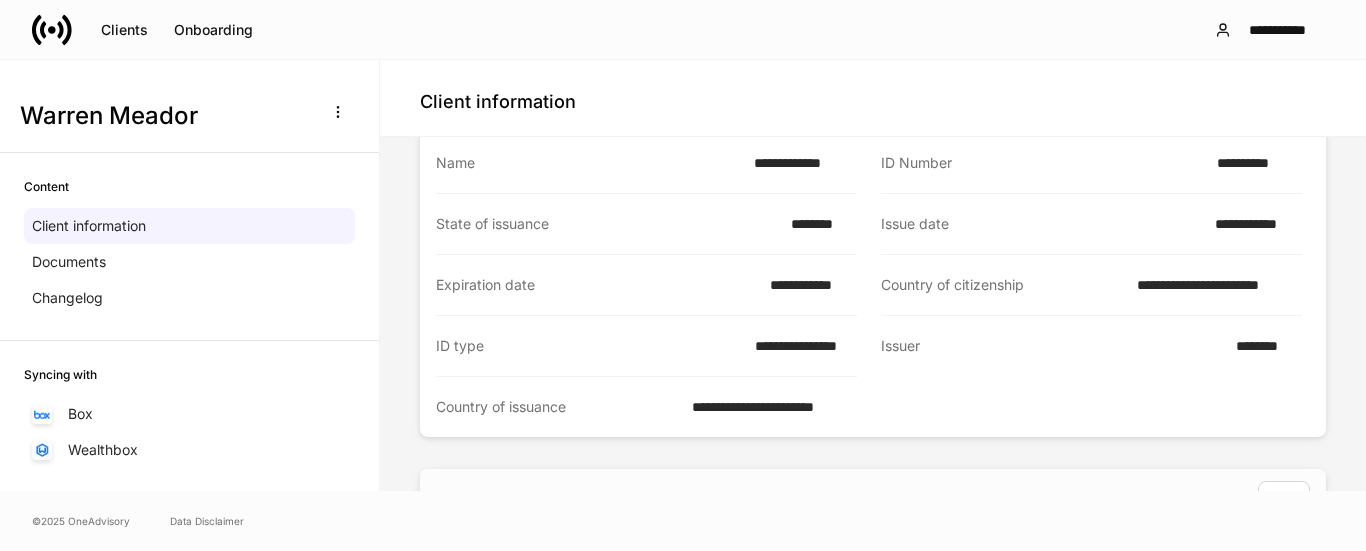 scroll, scrollTop: 200, scrollLeft: 0, axis: vertical 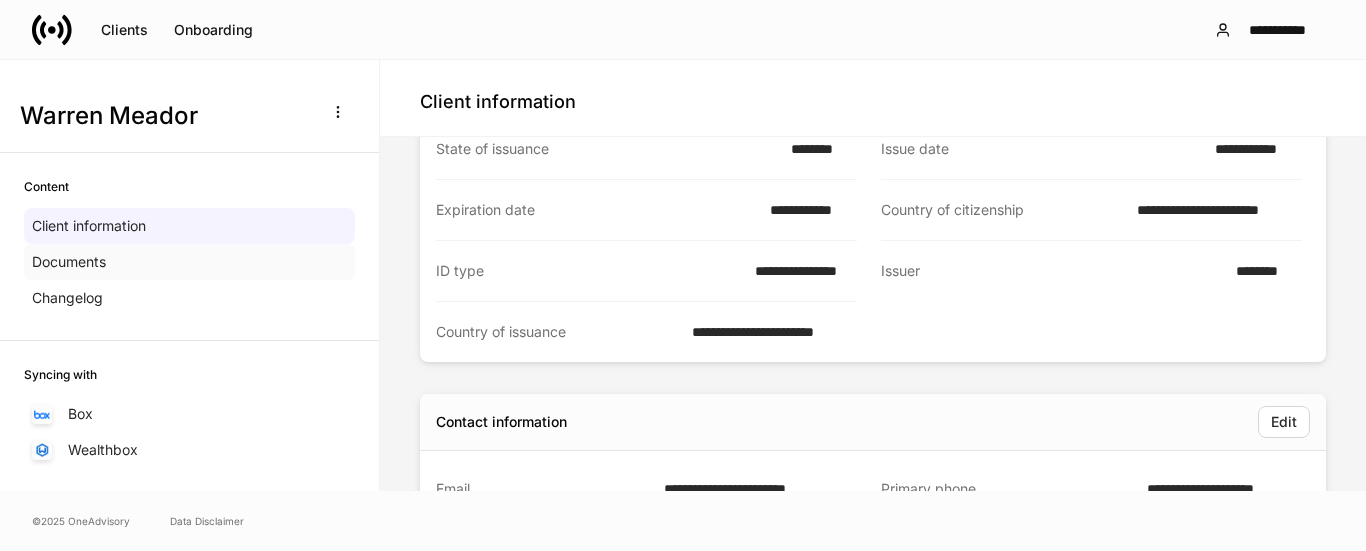 click on "Documents" at bounding box center (69, 262) 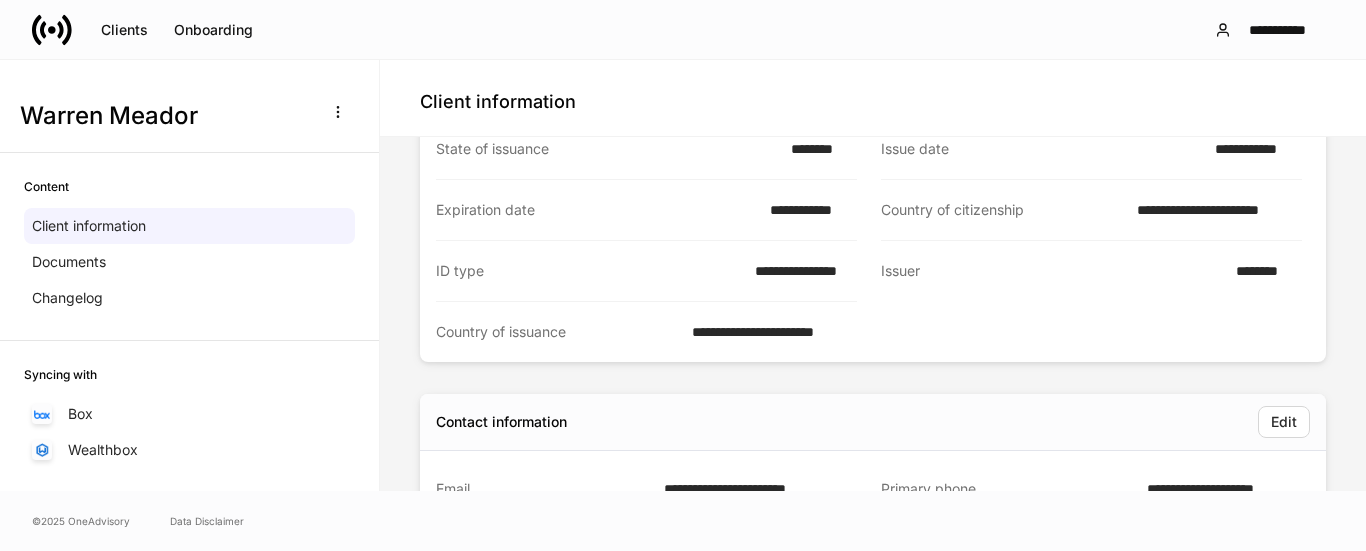 scroll, scrollTop: 0, scrollLeft: 0, axis: both 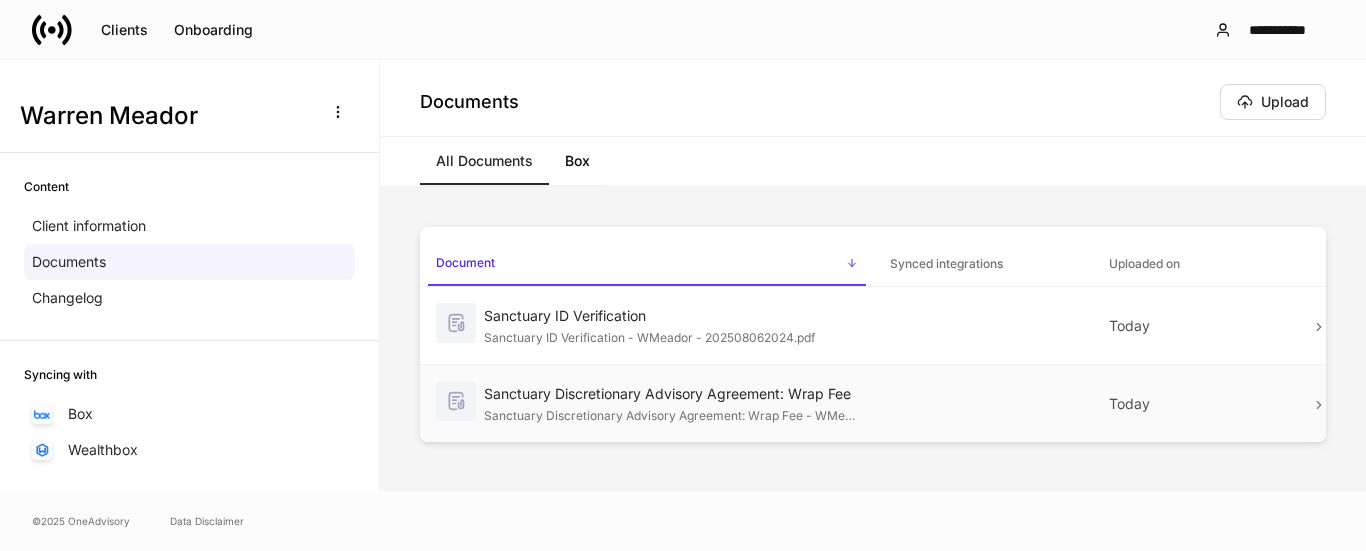 click on "Sanctuary Discretionary Advisory Agreement: Wrap Fee - WMeador - 202508062024.pdf" at bounding box center [671, 414] 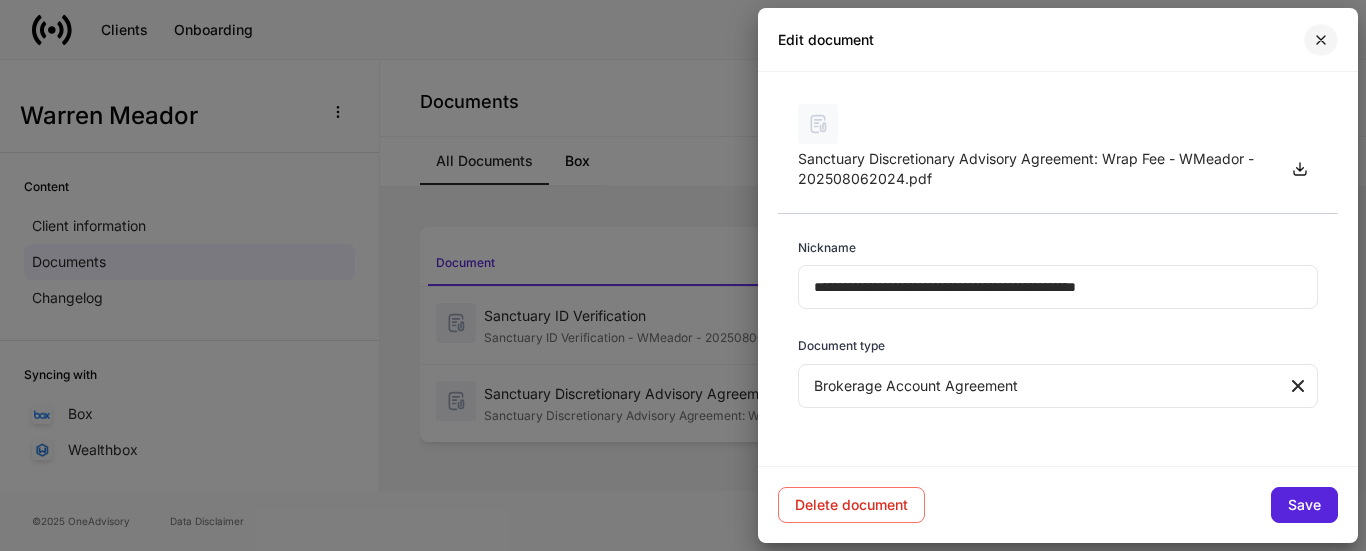 click at bounding box center [1321, 40] 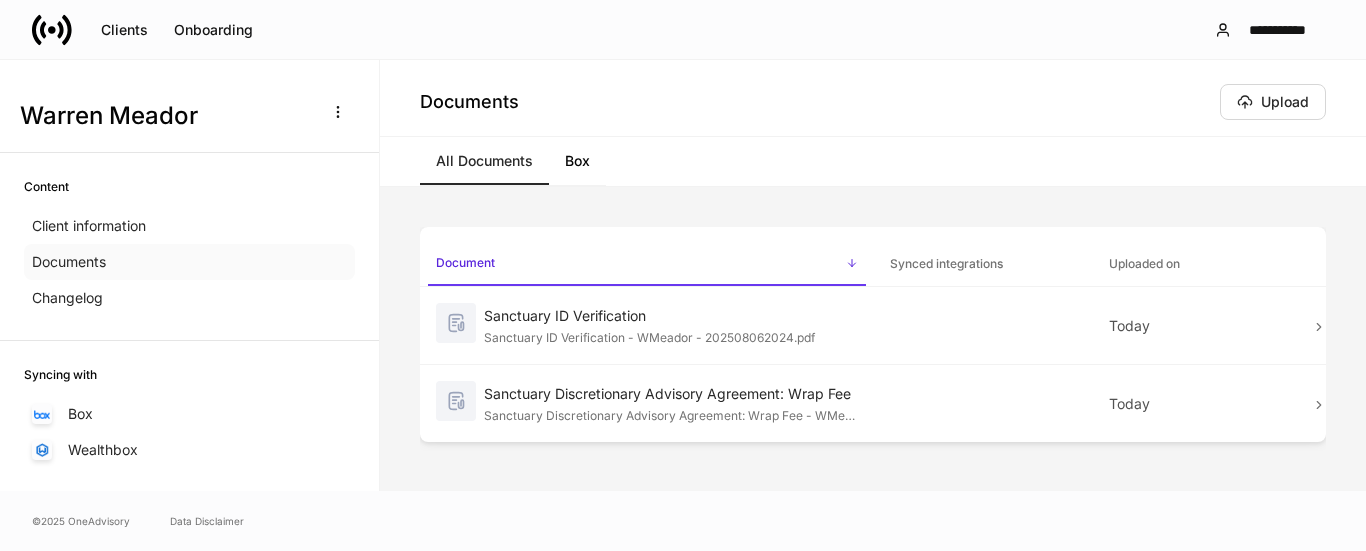 click on "Documents" at bounding box center [189, 262] 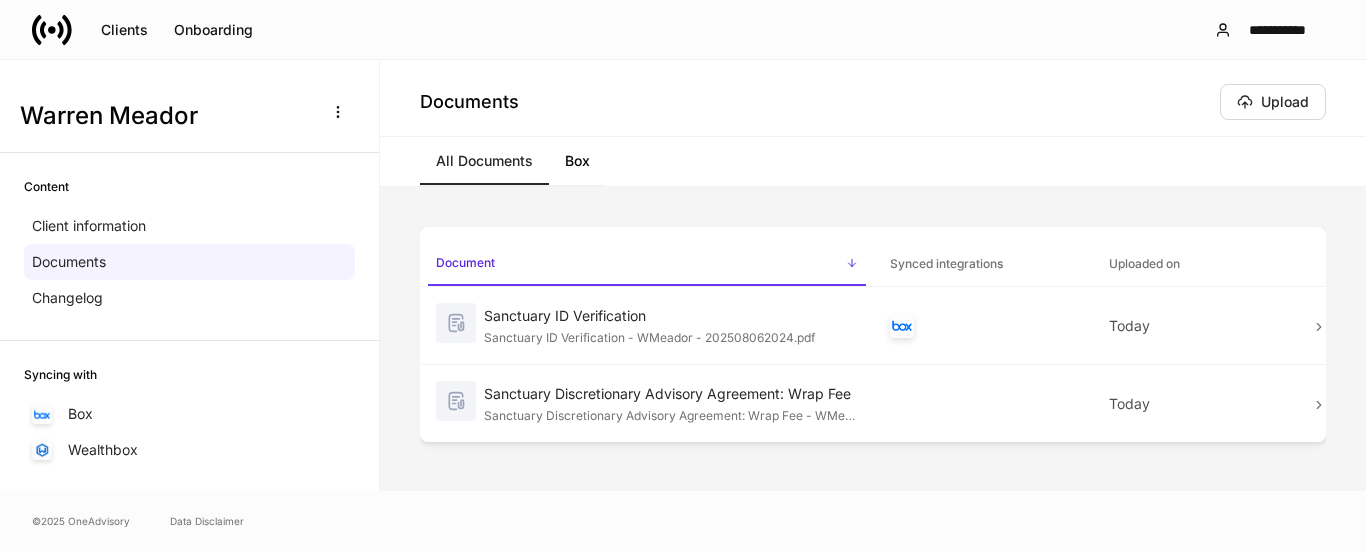 click on "Box" at bounding box center (577, 161) 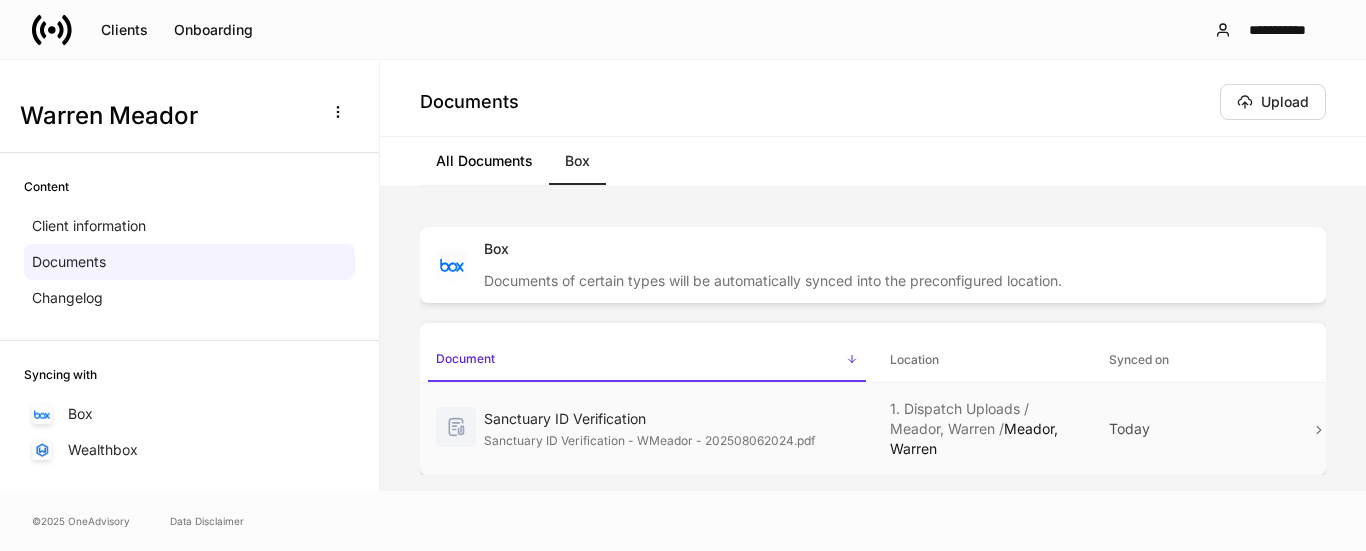 click on "Sanctuary ID Verification" at bounding box center [671, 419] 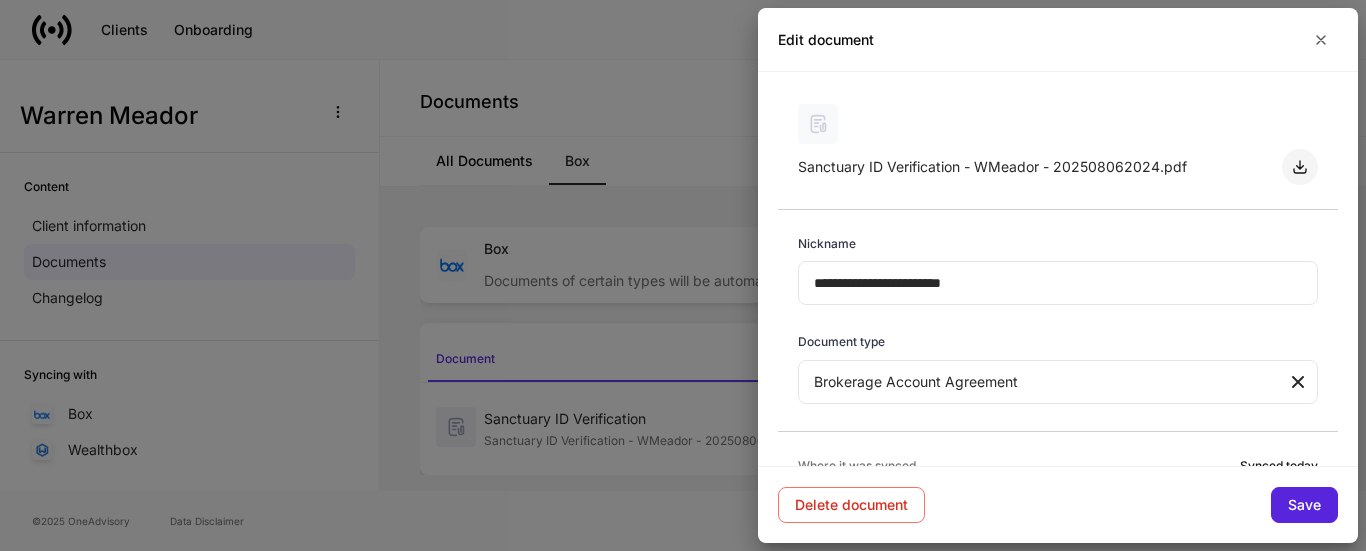 click at bounding box center (1300, 167) 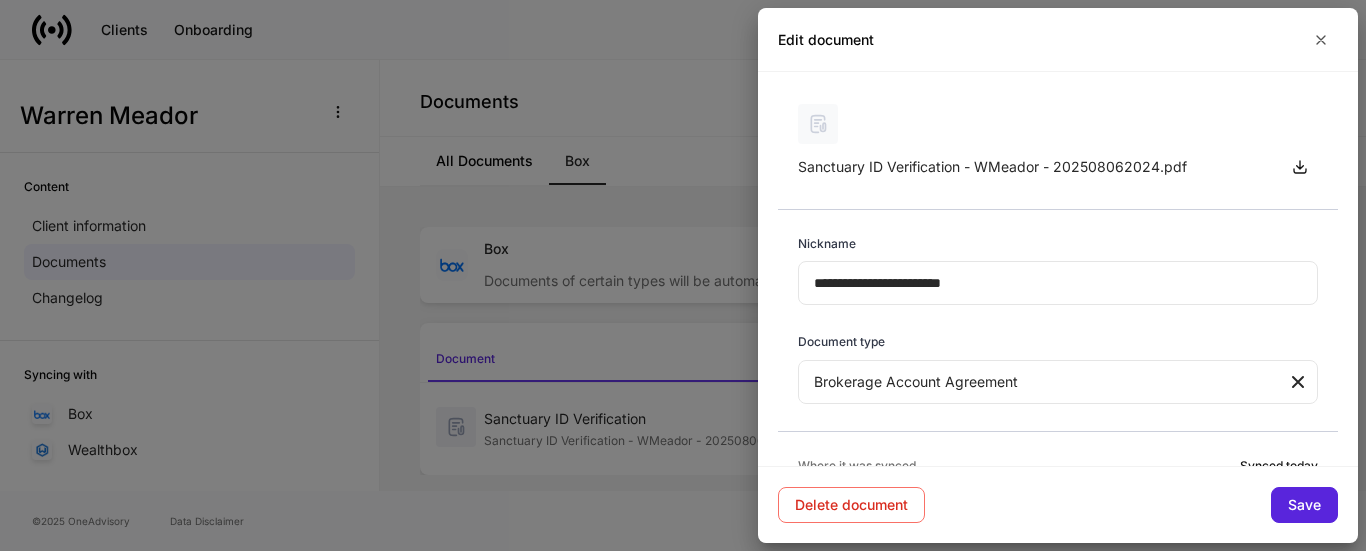 click at bounding box center (683, 275) 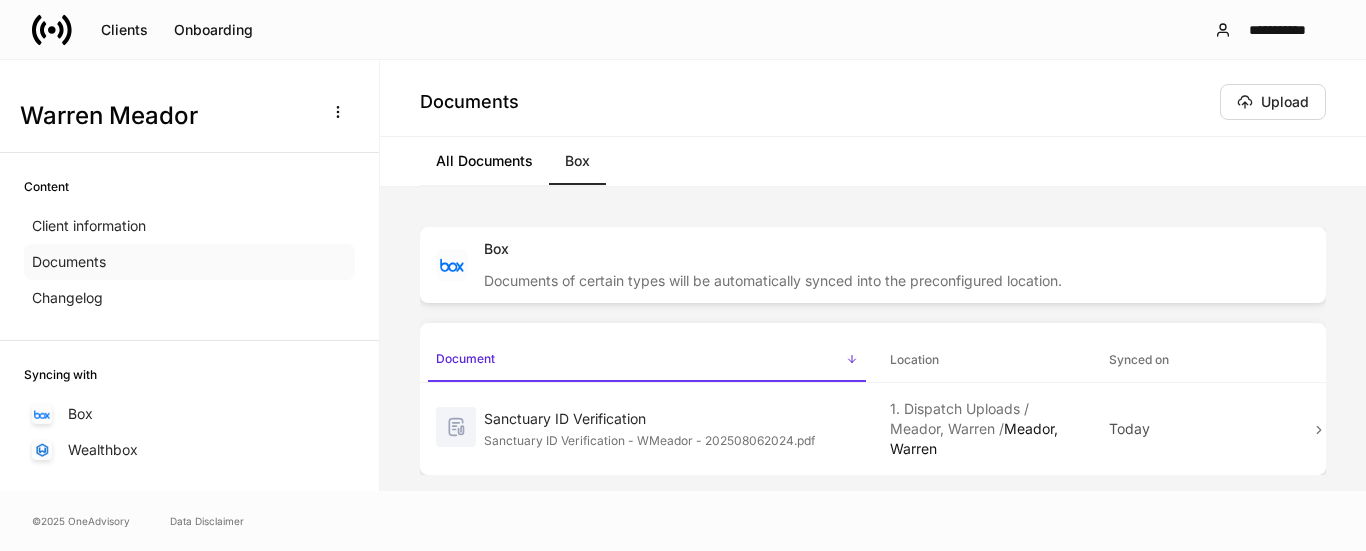 click on "Documents" at bounding box center (69, 262) 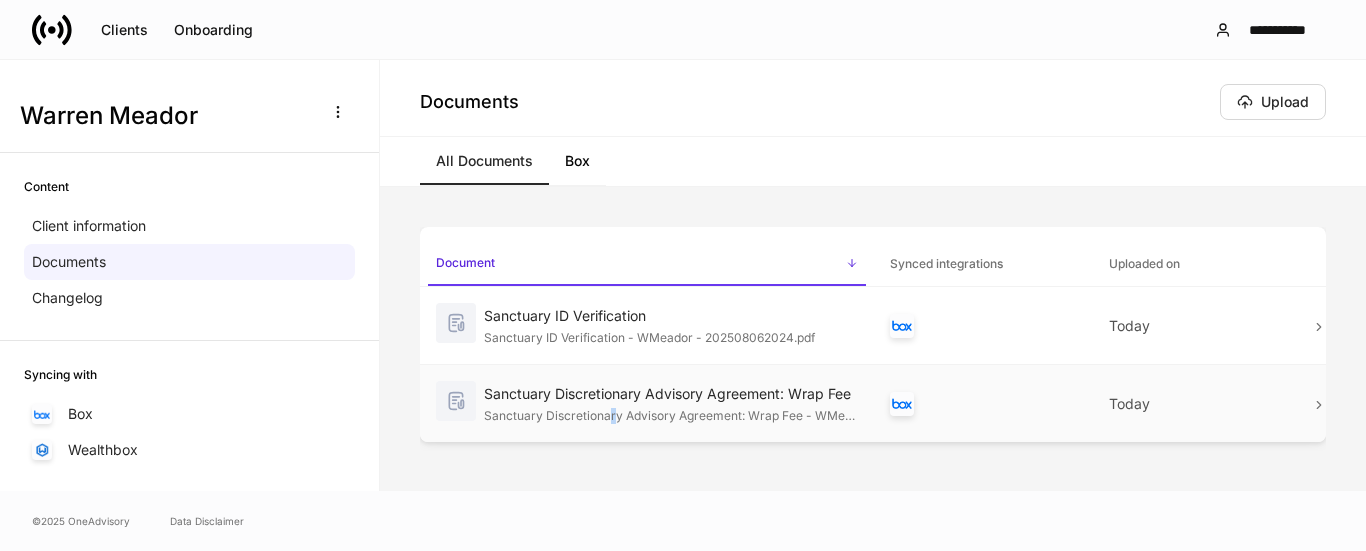 click on "Sanctuary Discretionary Advisory Agreement: Wrap Fee - WMeador - 202508062024.pdf" at bounding box center [671, 414] 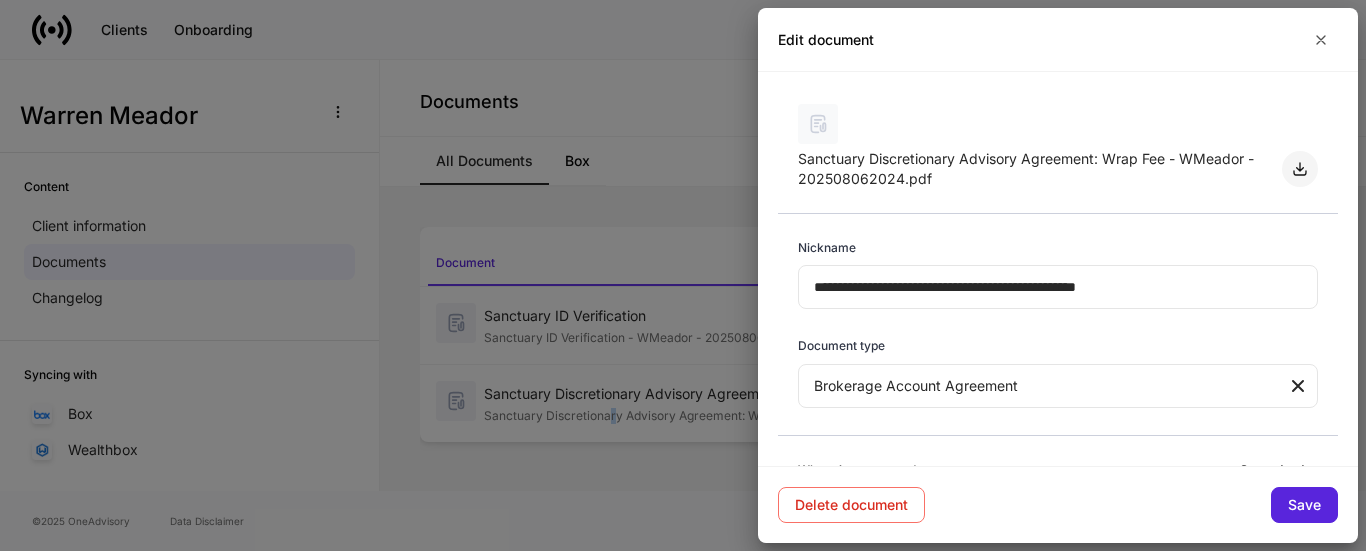 click 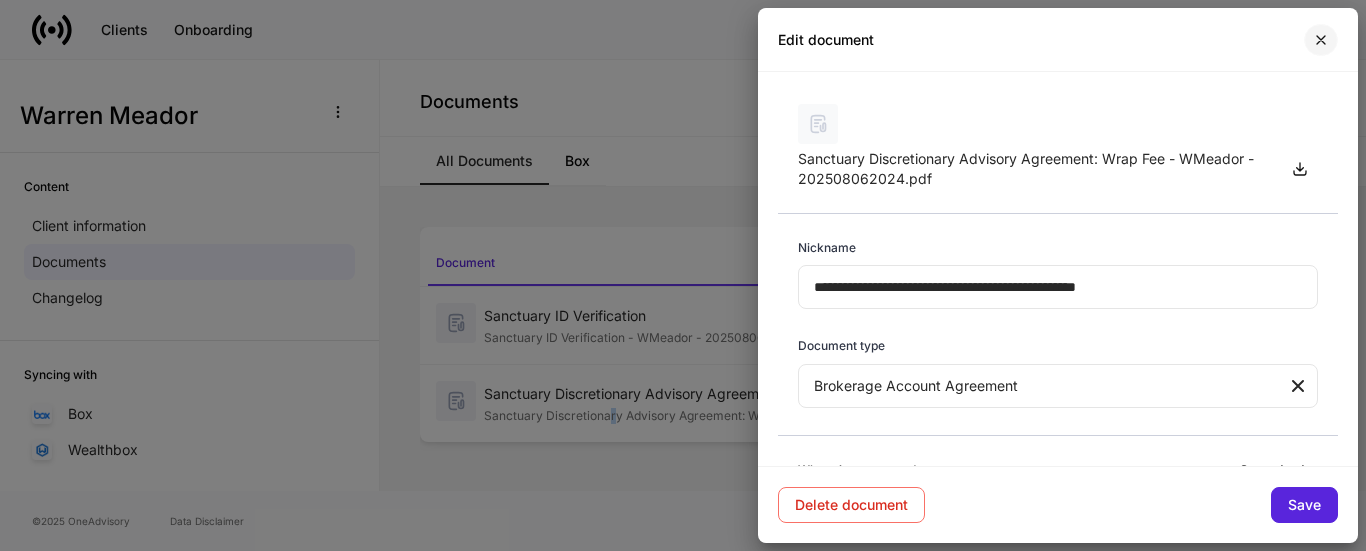 click 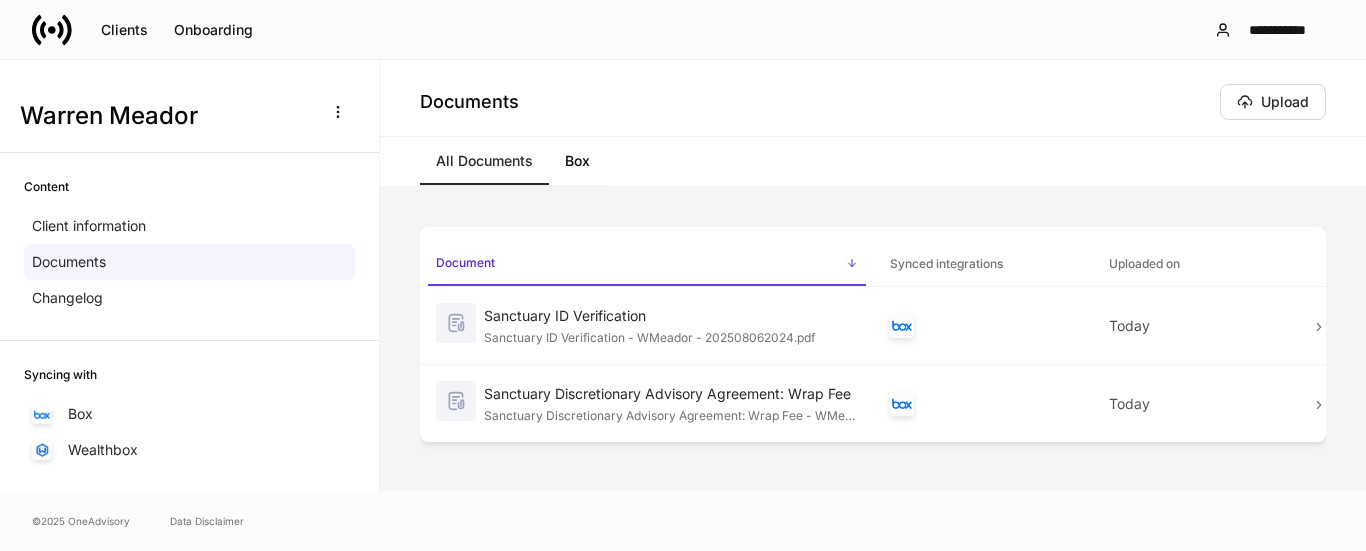 click on "Documents Upload" at bounding box center (873, 98) 